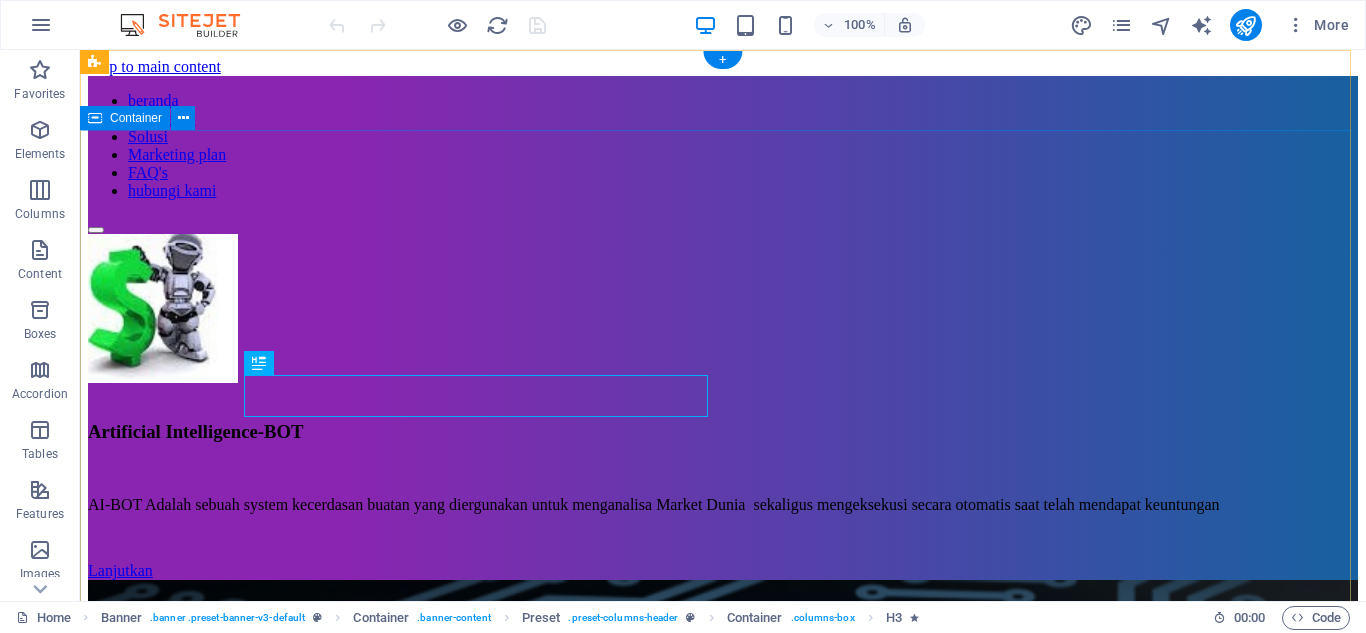 scroll, scrollTop: 0, scrollLeft: 0, axis: both 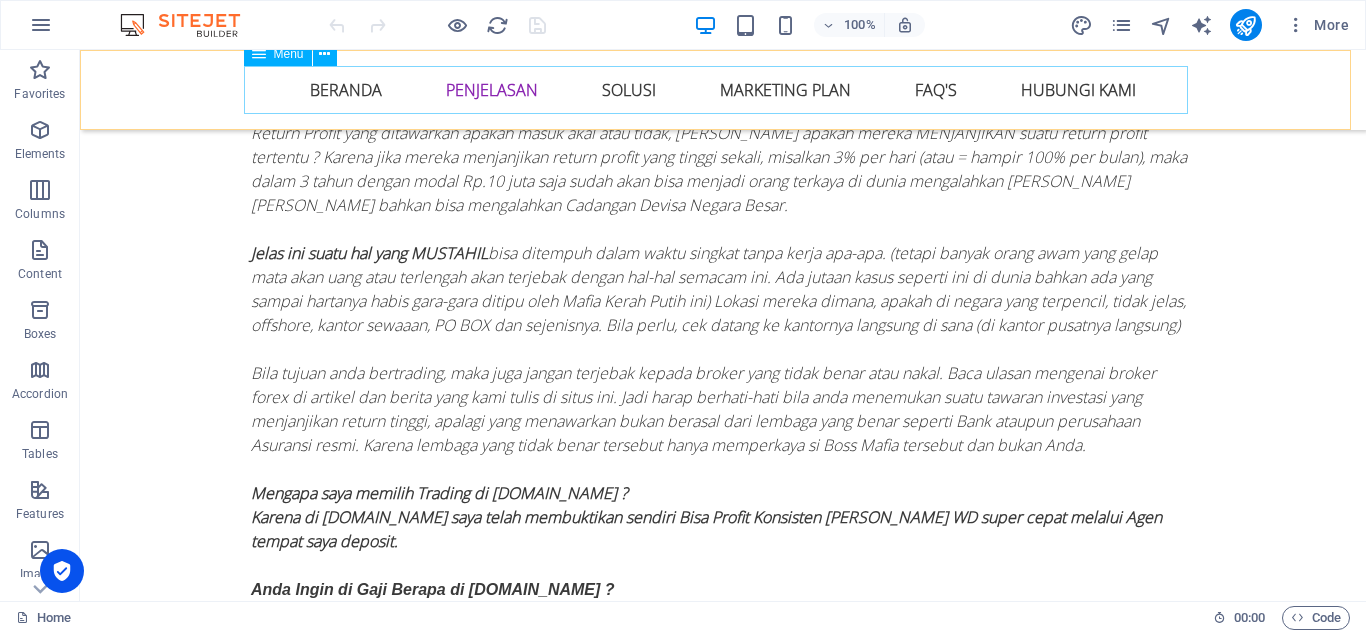 click on "beranda penjelasan Solusi Marketing plan FAQ's hubungi kami" at bounding box center [723, 90] 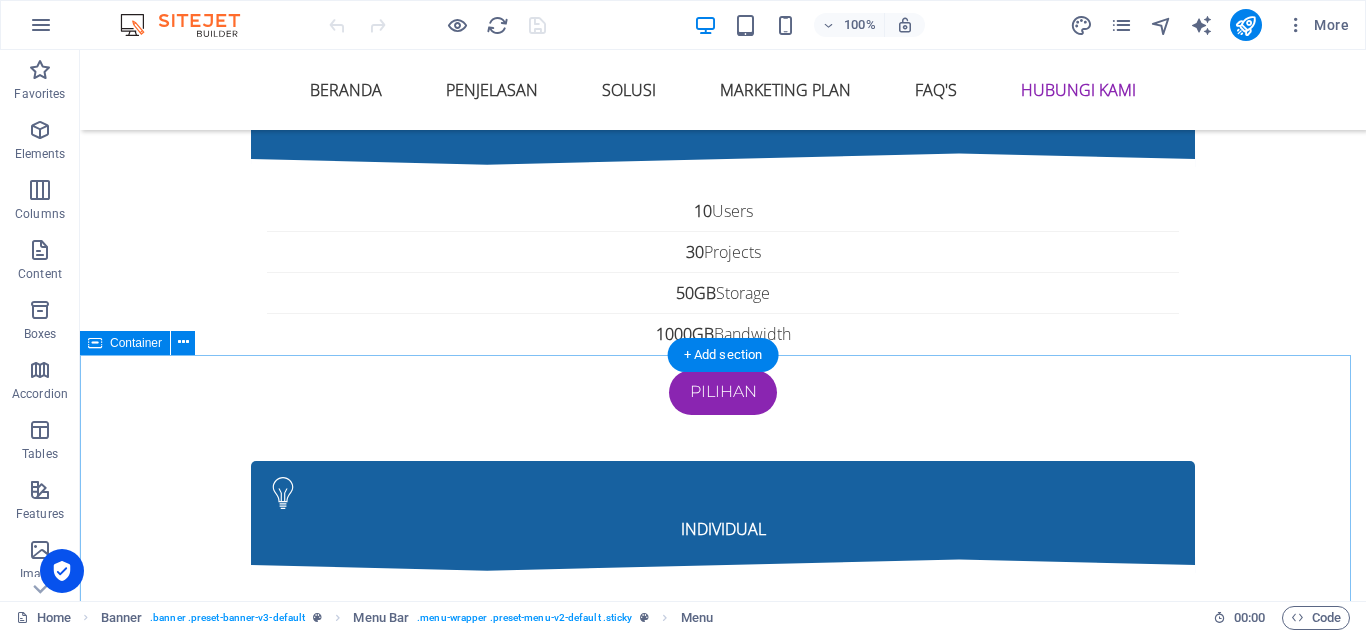 scroll, scrollTop: 10300, scrollLeft: 0, axis: vertical 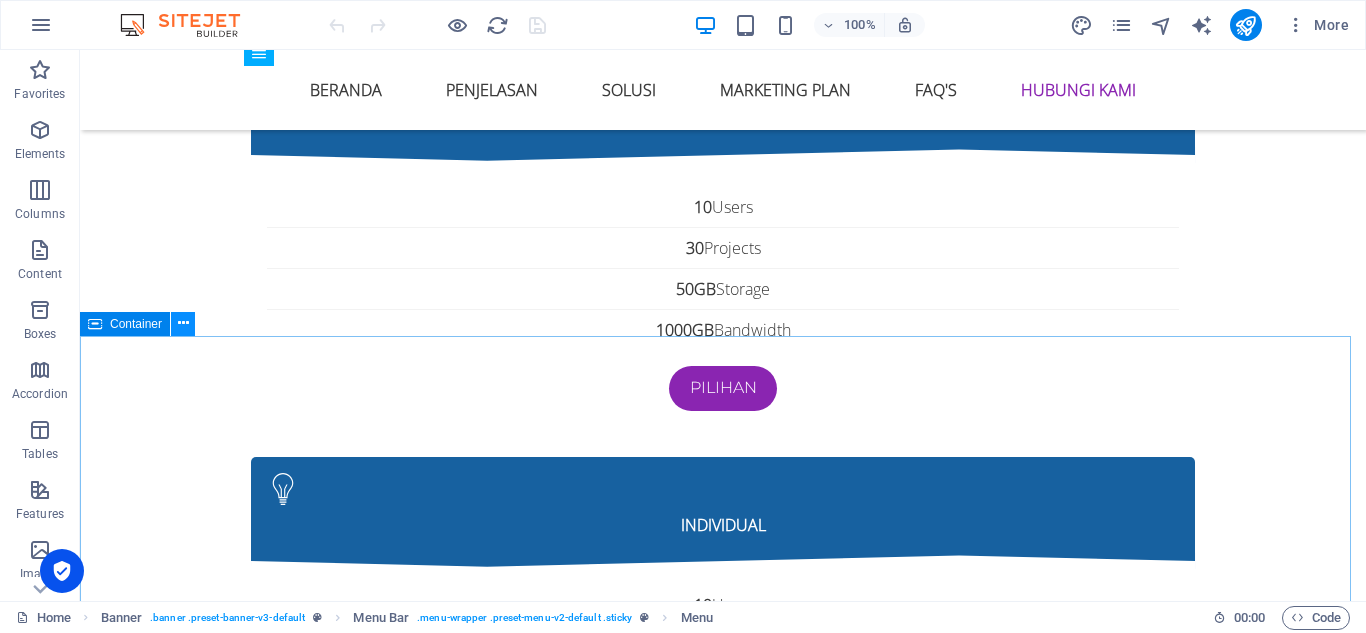 click at bounding box center [183, 323] 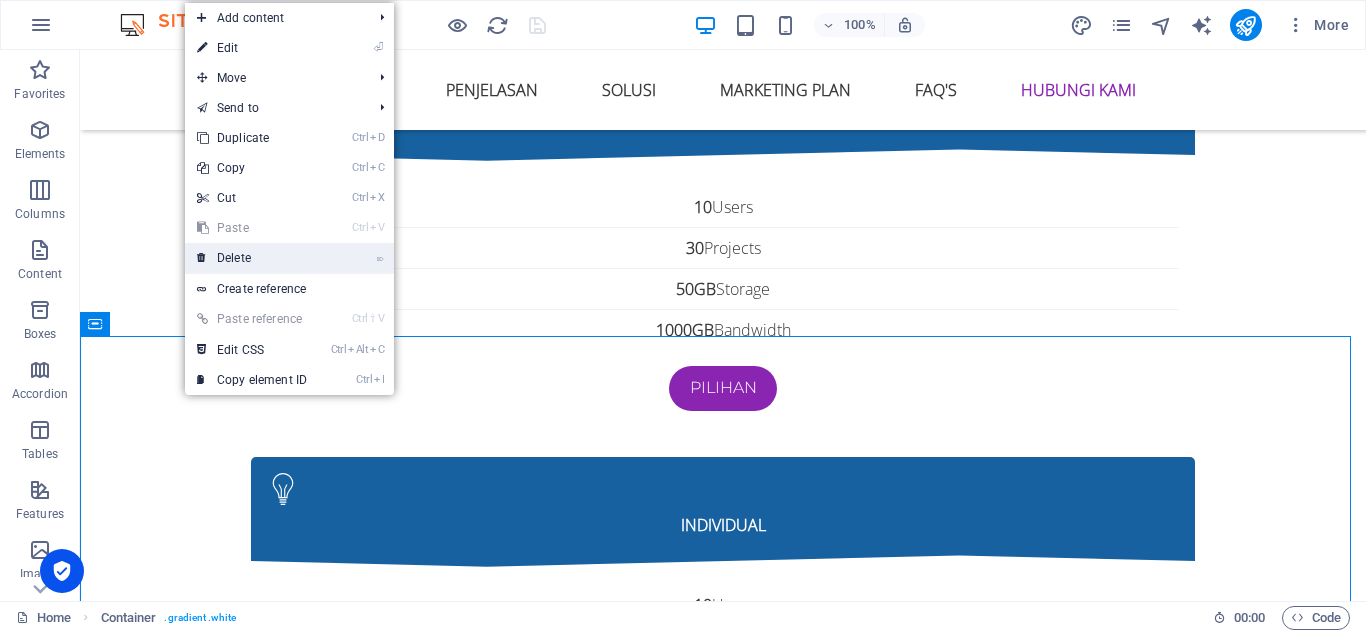 click on "⌦  Delete" at bounding box center (252, 258) 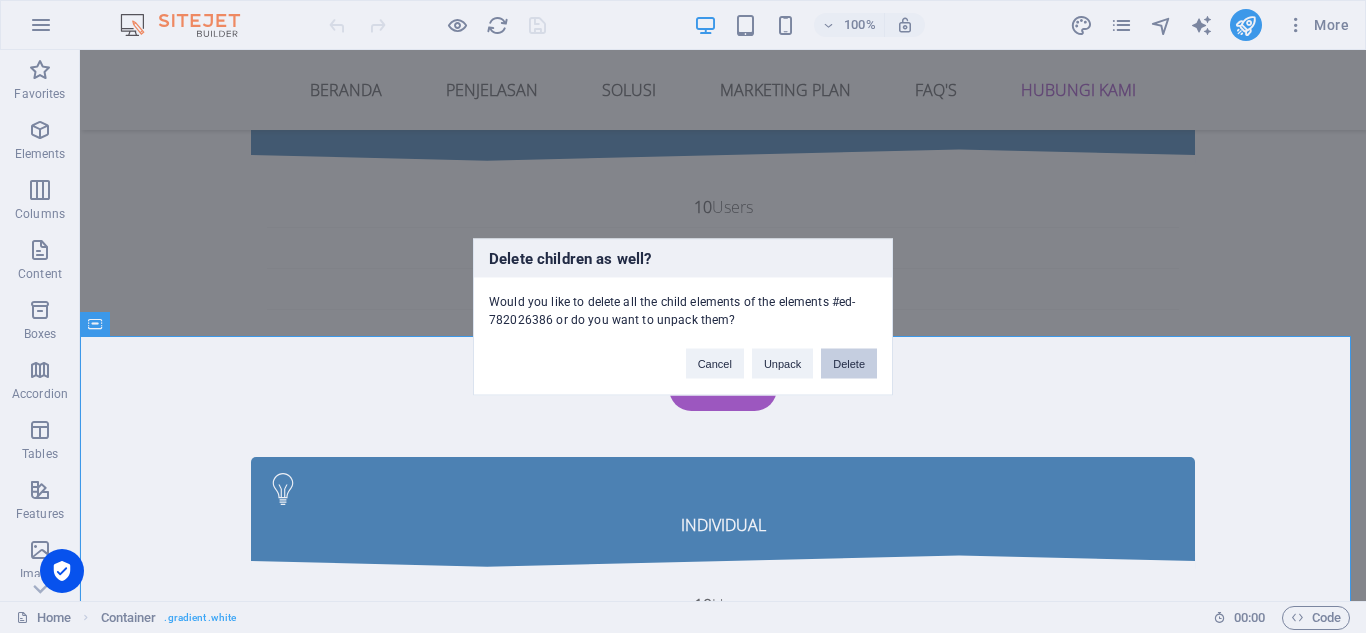 click on "Delete" at bounding box center [849, 363] 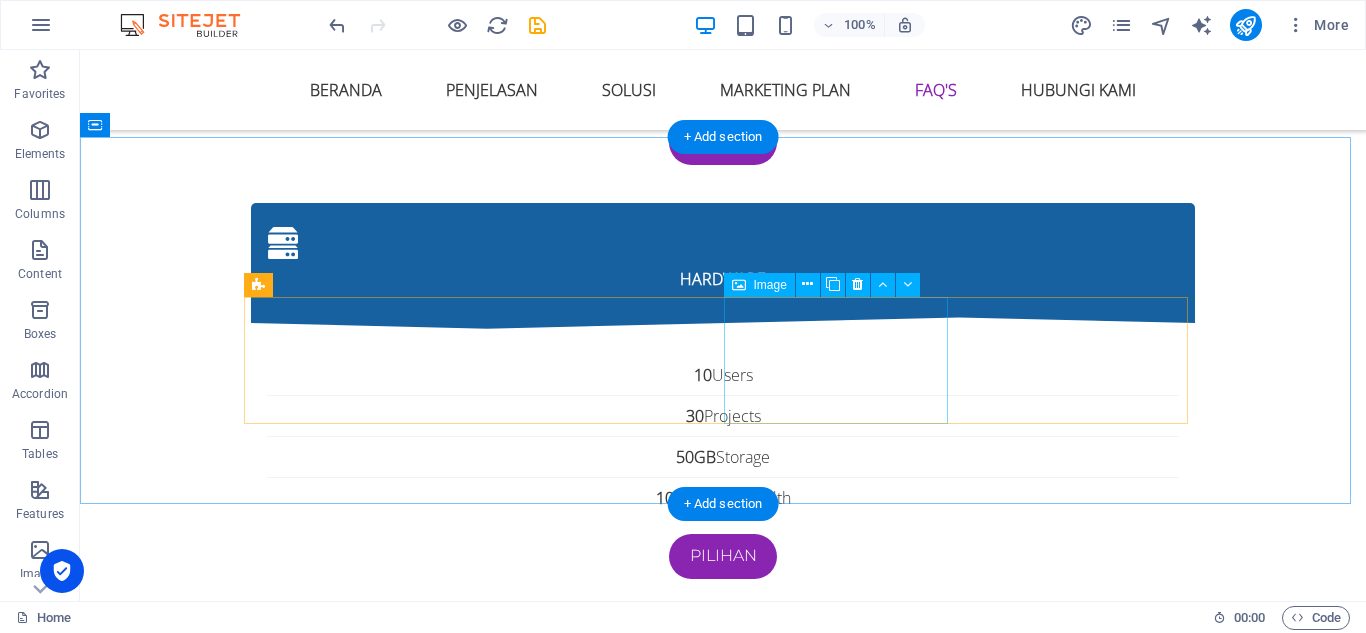 scroll, scrollTop: 10332, scrollLeft: 0, axis: vertical 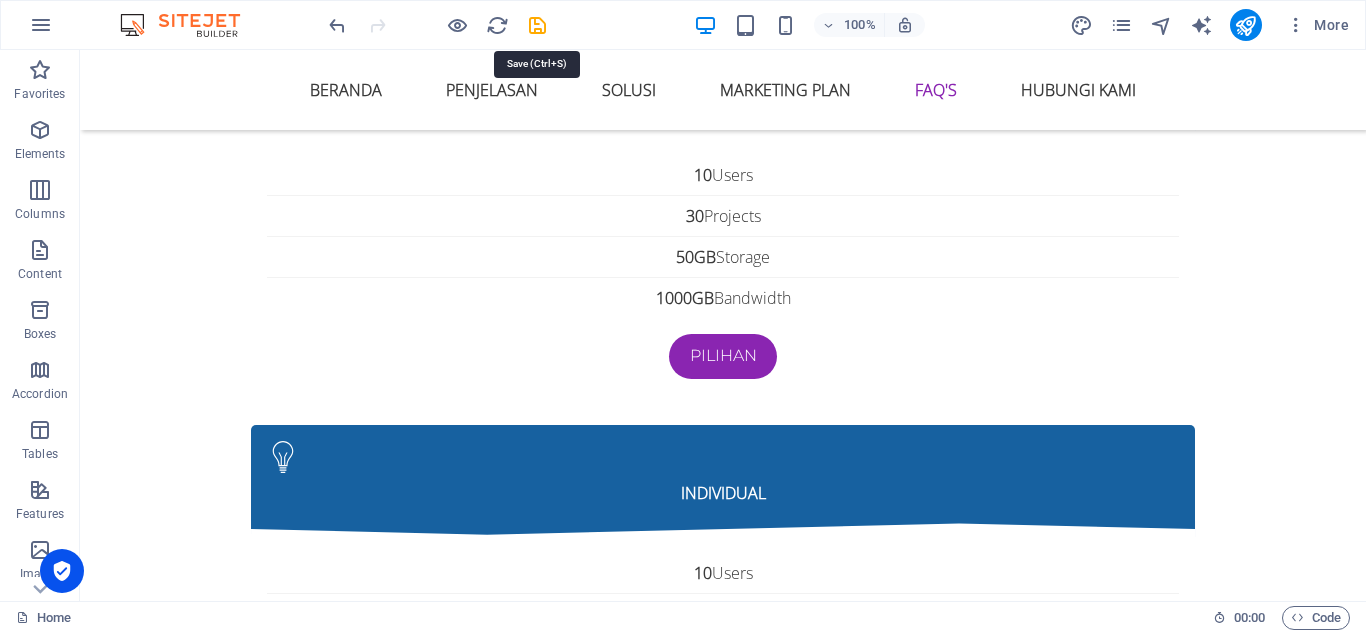 click at bounding box center (537, 25) 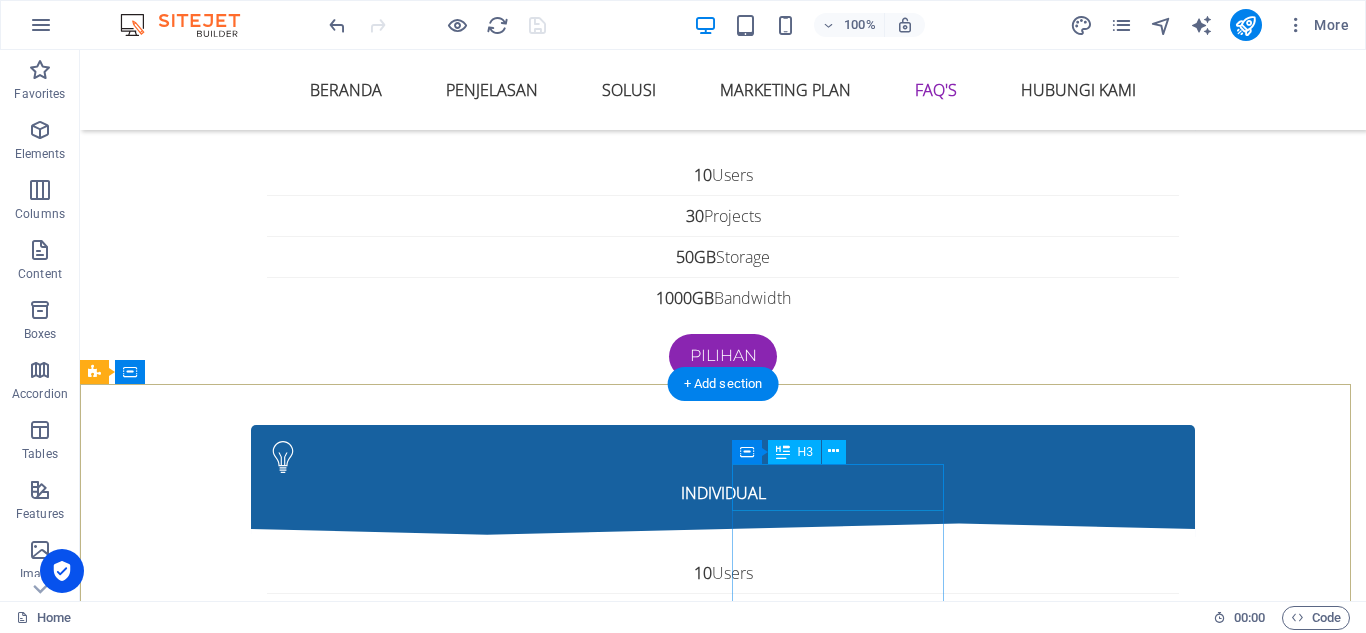 scroll, scrollTop: 10432, scrollLeft: 0, axis: vertical 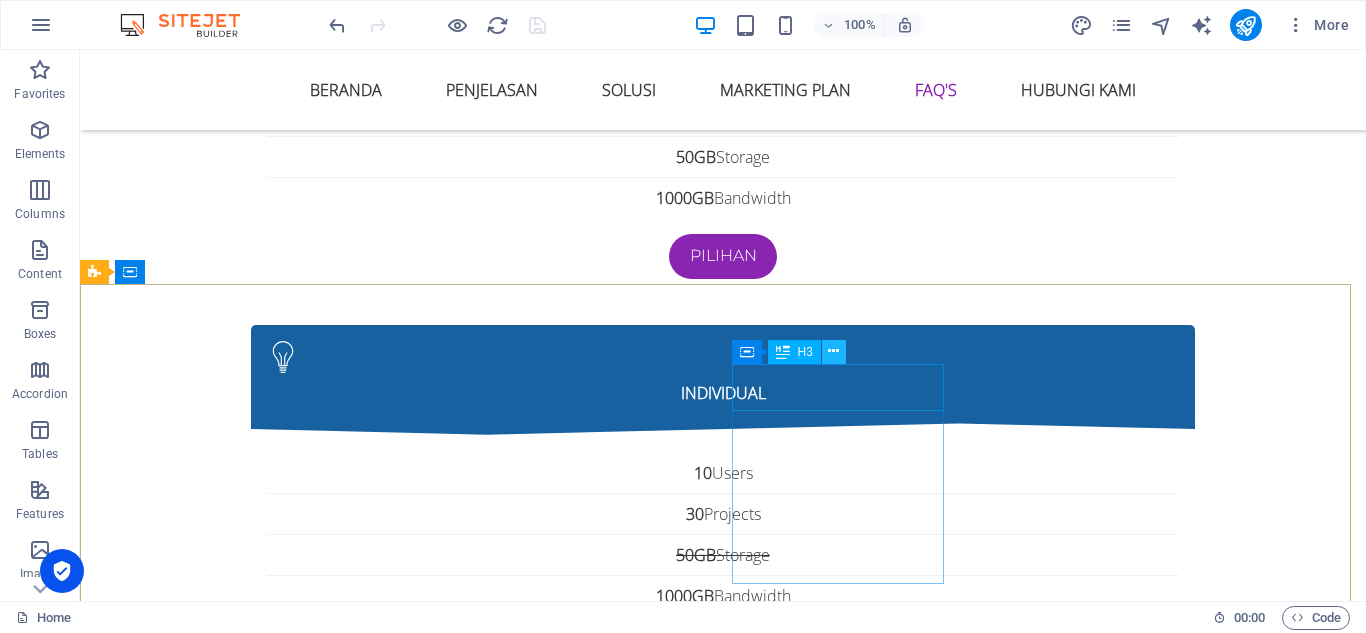 click at bounding box center [833, 351] 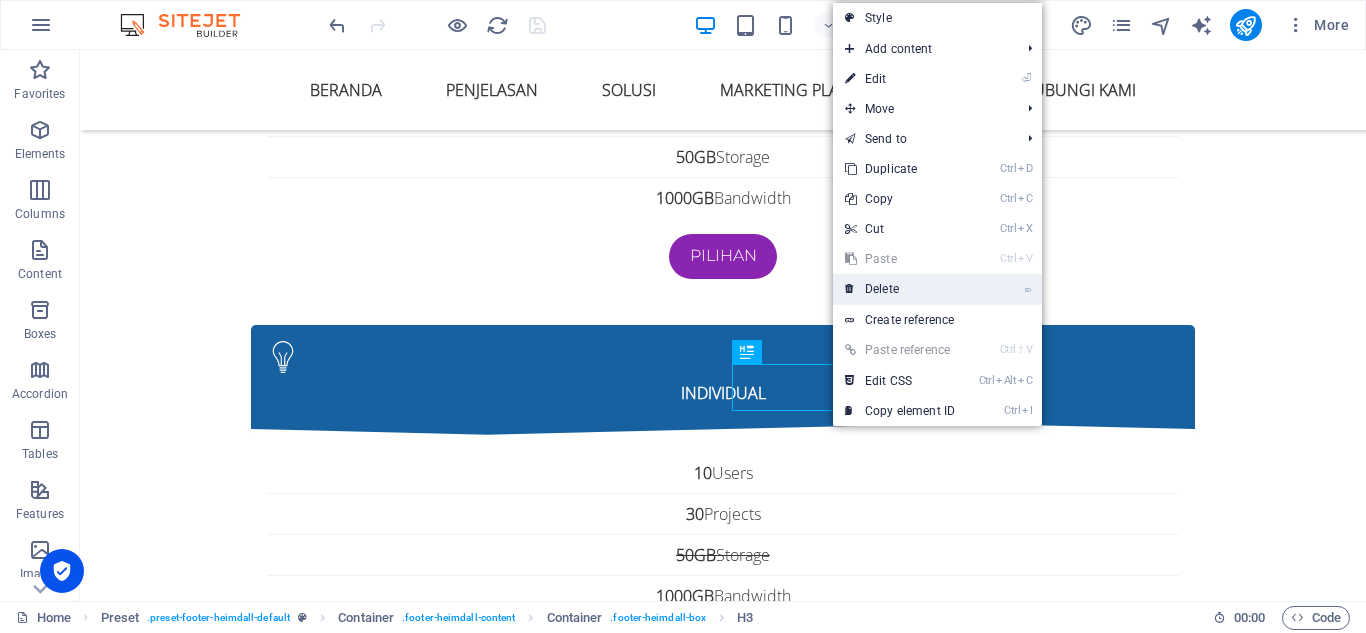 click on "⌦  Delete" at bounding box center (900, 289) 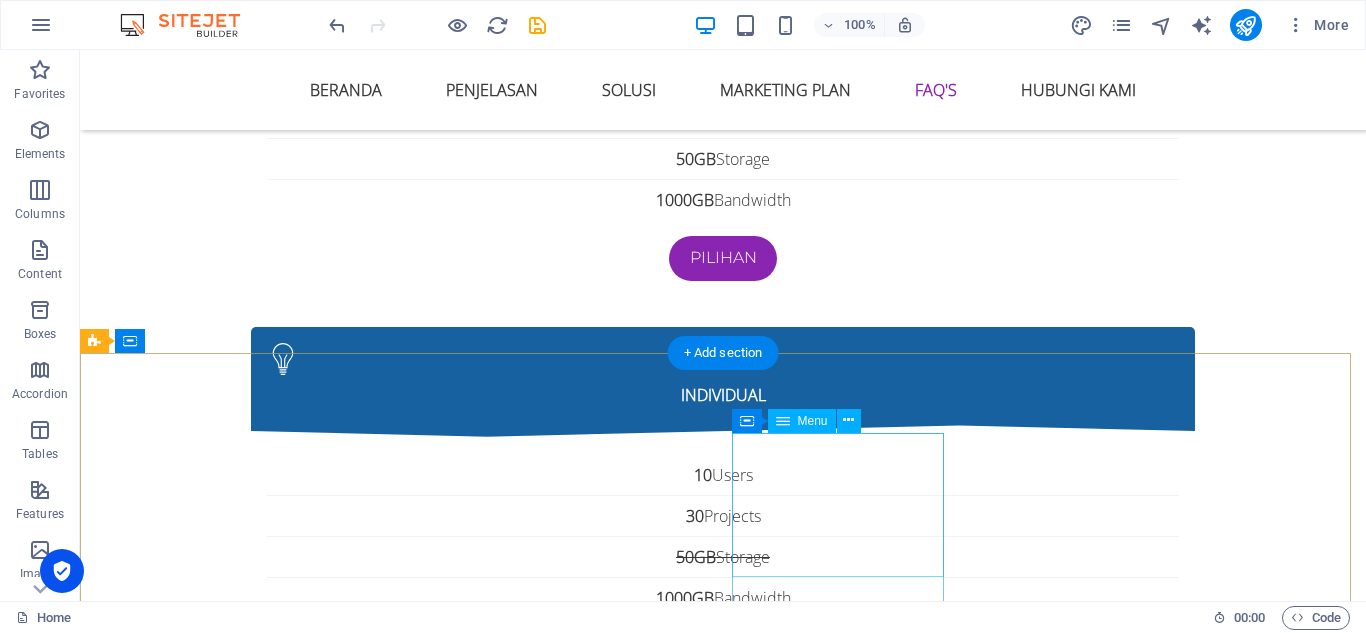 scroll, scrollTop: 10432, scrollLeft: 0, axis: vertical 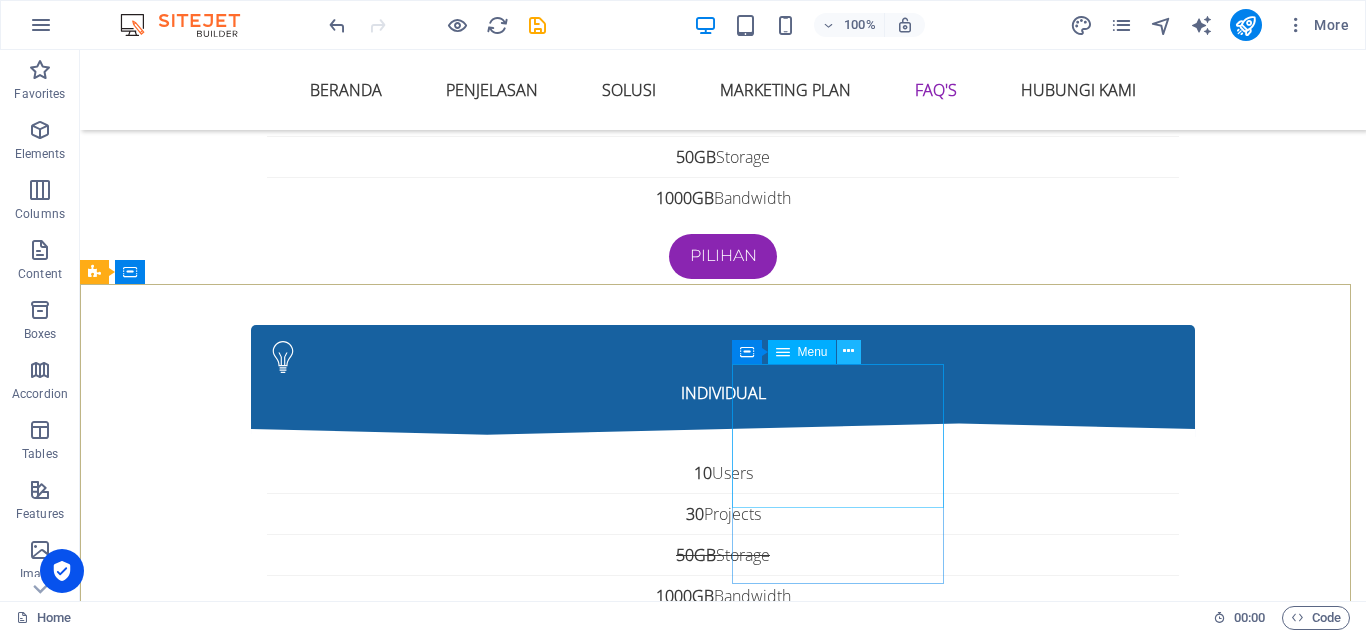 click at bounding box center [848, 351] 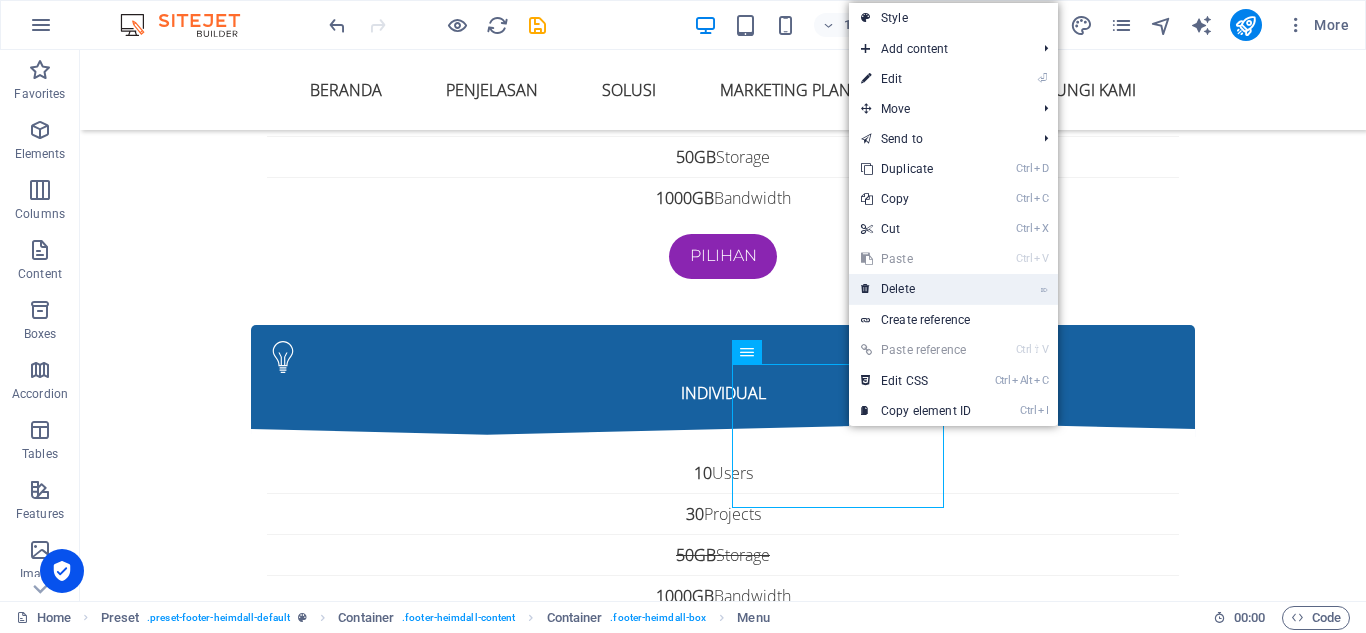 click on "⌦  Delete" at bounding box center [916, 289] 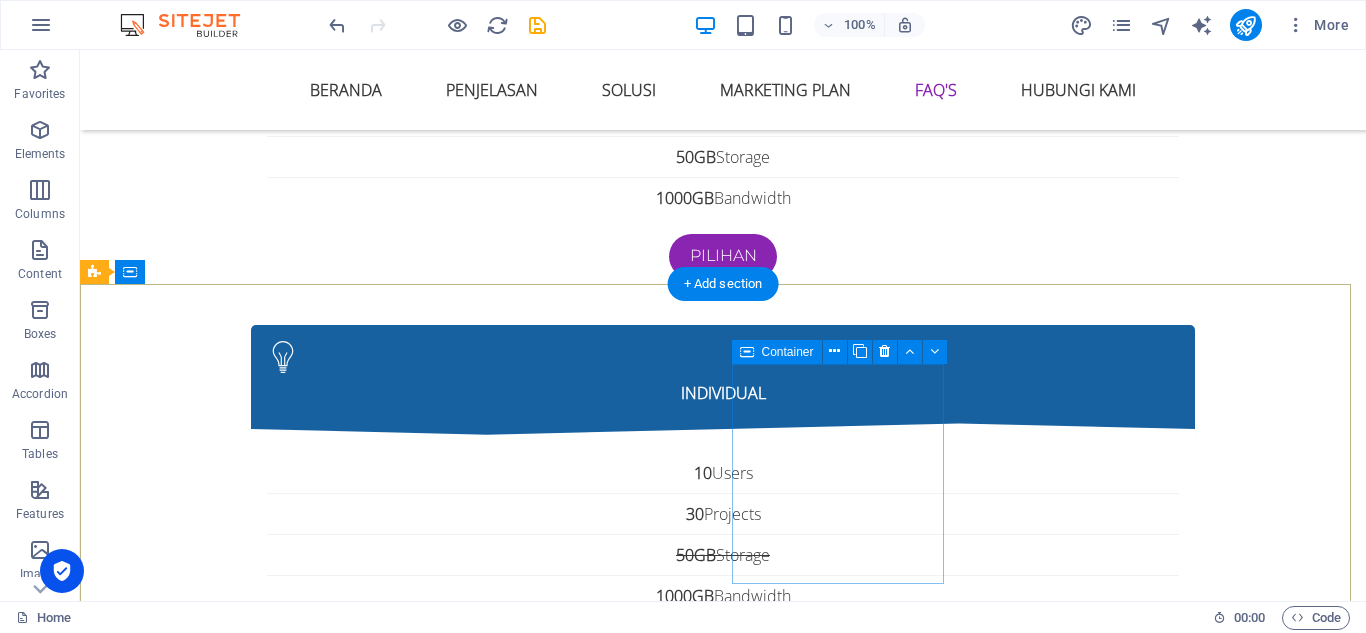 click on "Add elements" at bounding box center [509, 4197] 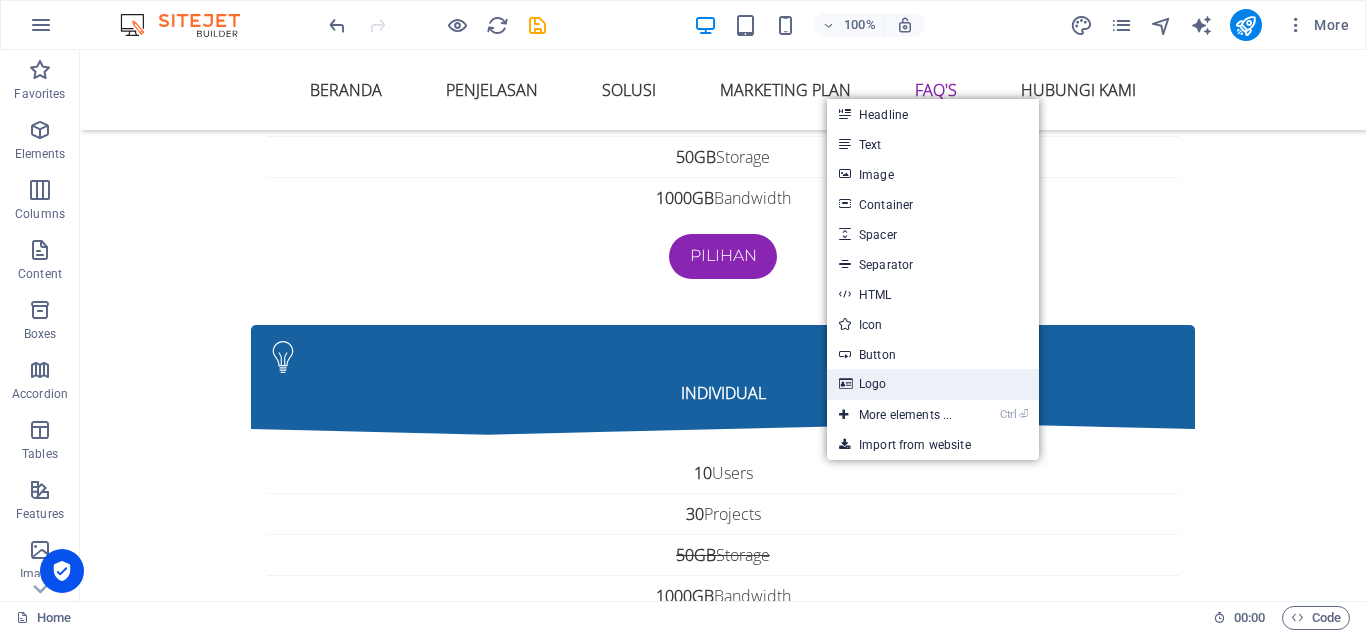 click on "Logo" at bounding box center (933, 384) 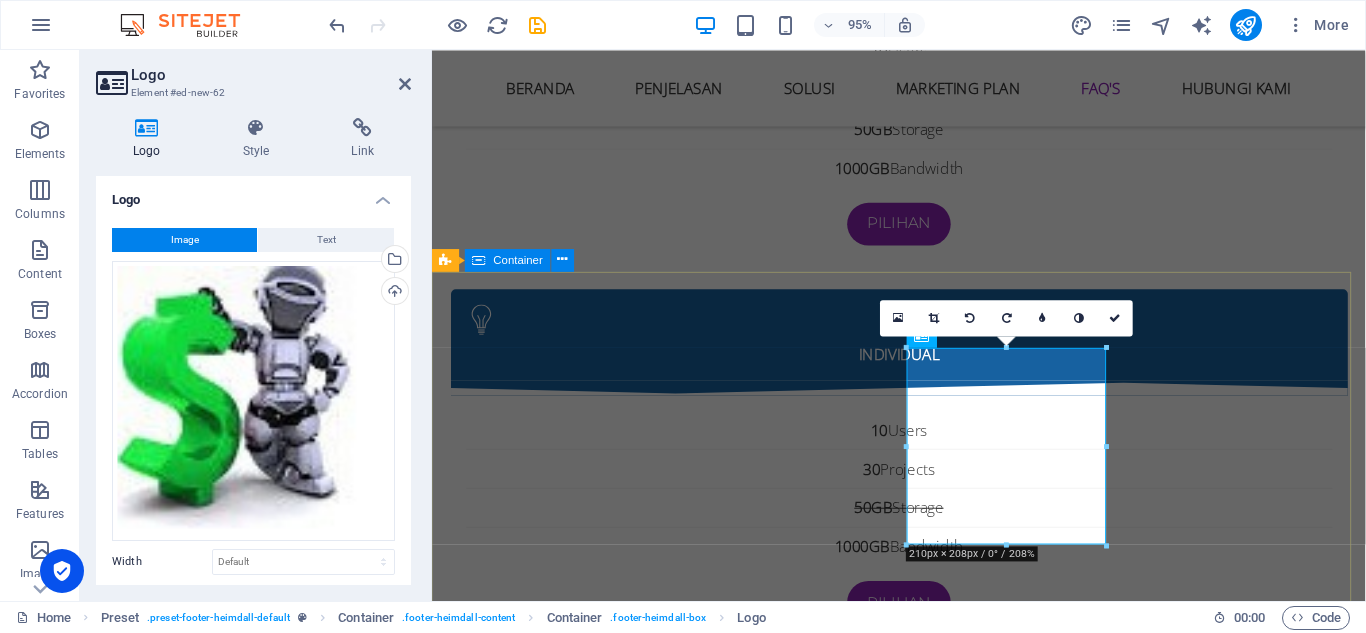 click on "AI-BOT Adalah sebuah system kecerdasan buatan yang diergunakan untuk menganalisa Market Dunia  sekaligus mengeksekusi secara otomatis saat telah mendapat keuntungan Contact us [STREET_ADDRESS][PERSON_NAME] [EMAIL_ADDRESS][DOMAIN_NAME] Phone:  + [PHONE_NUMBER]" at bounding box center (923, 4107) 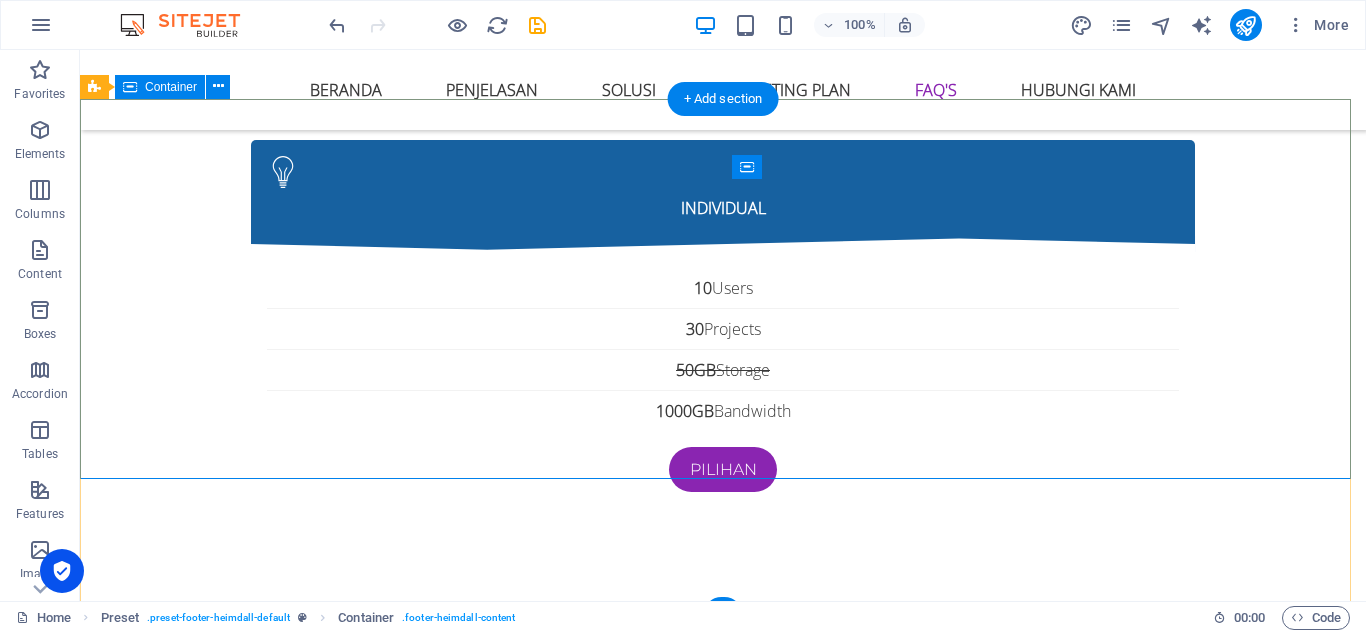 scroll, scrollTop: 10632, scrollLeft: 0, axis: vertical 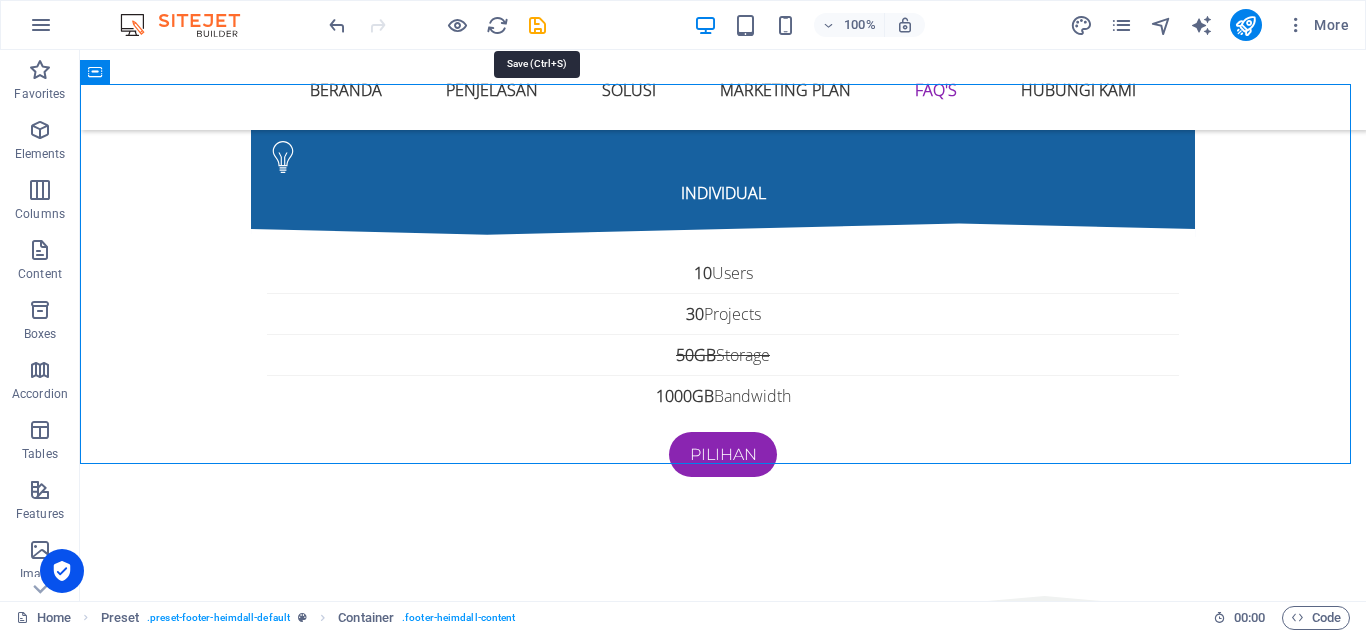 click at bounding box center [537, 25] 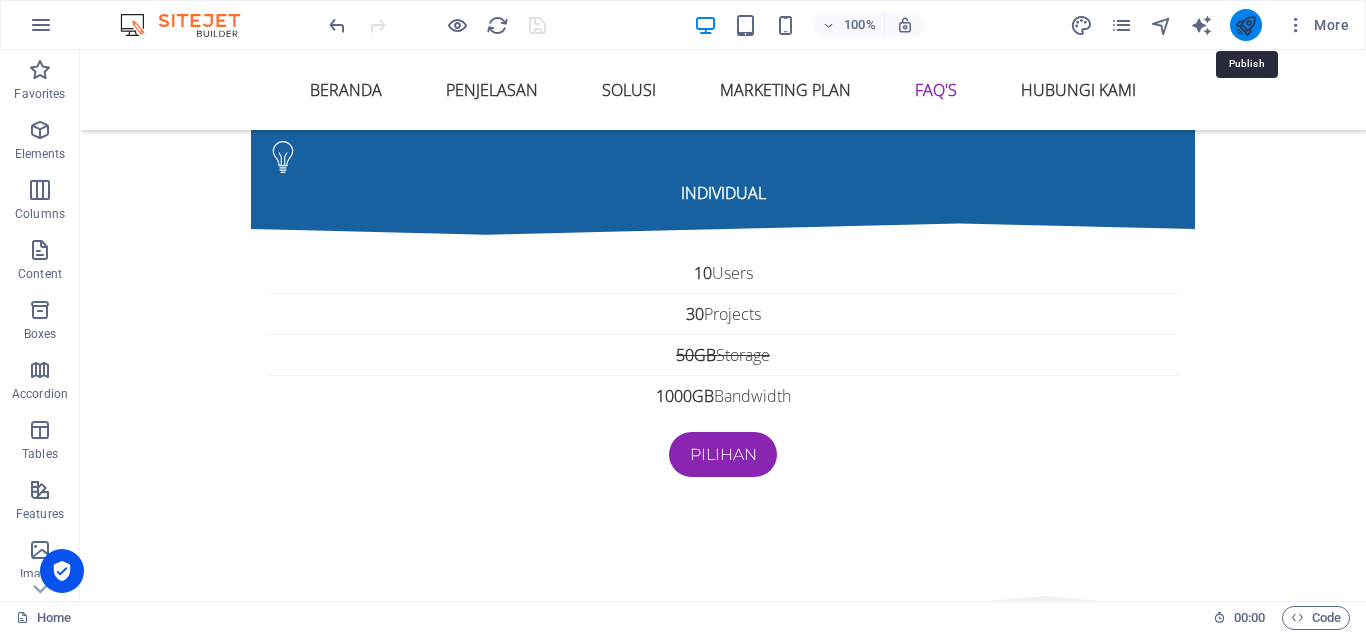 click at bounding box center [1245, 25] 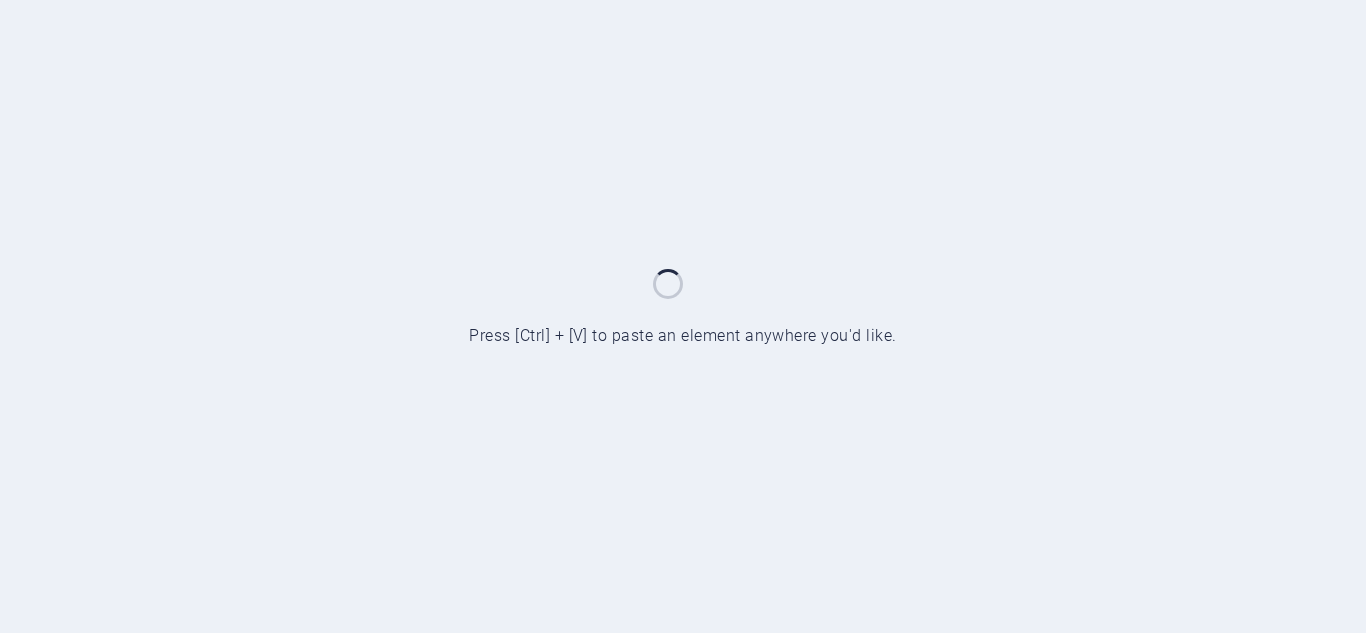 scroll, scrollTop: 0, scrollLeft: 0, axis: both 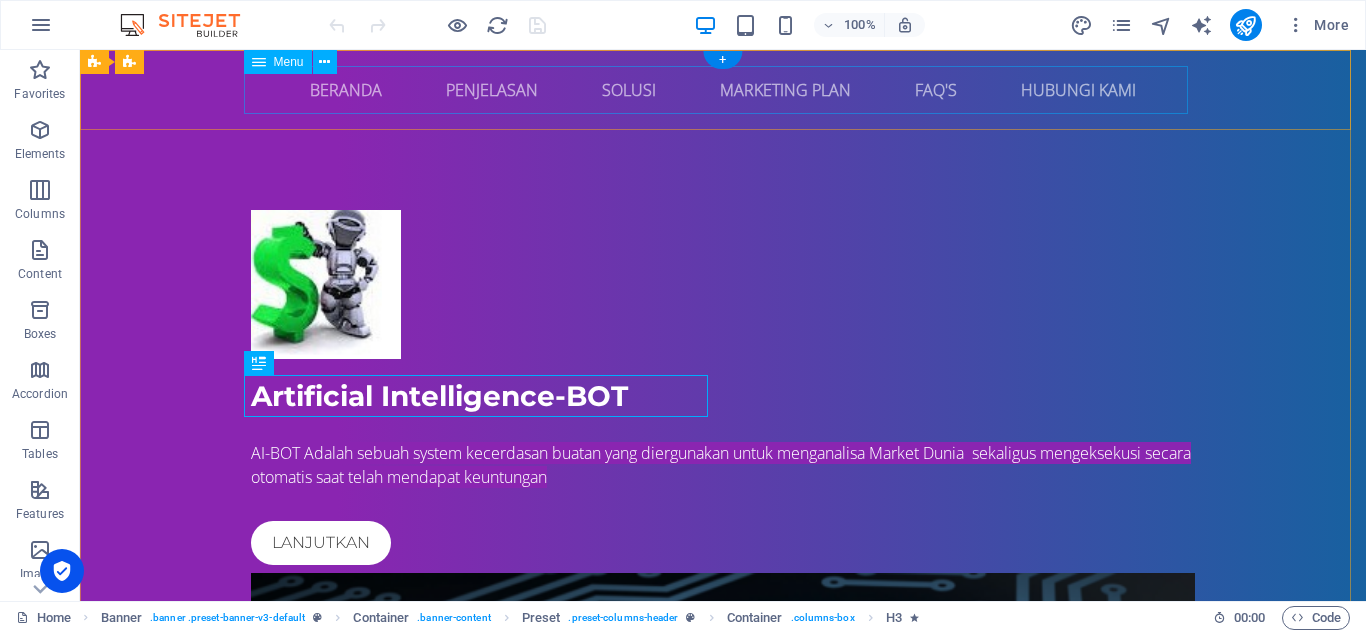 click on "beranda penjelasan Solusi Marketing plan FAQ's hubungi kami" at bounding box center [723, 90] 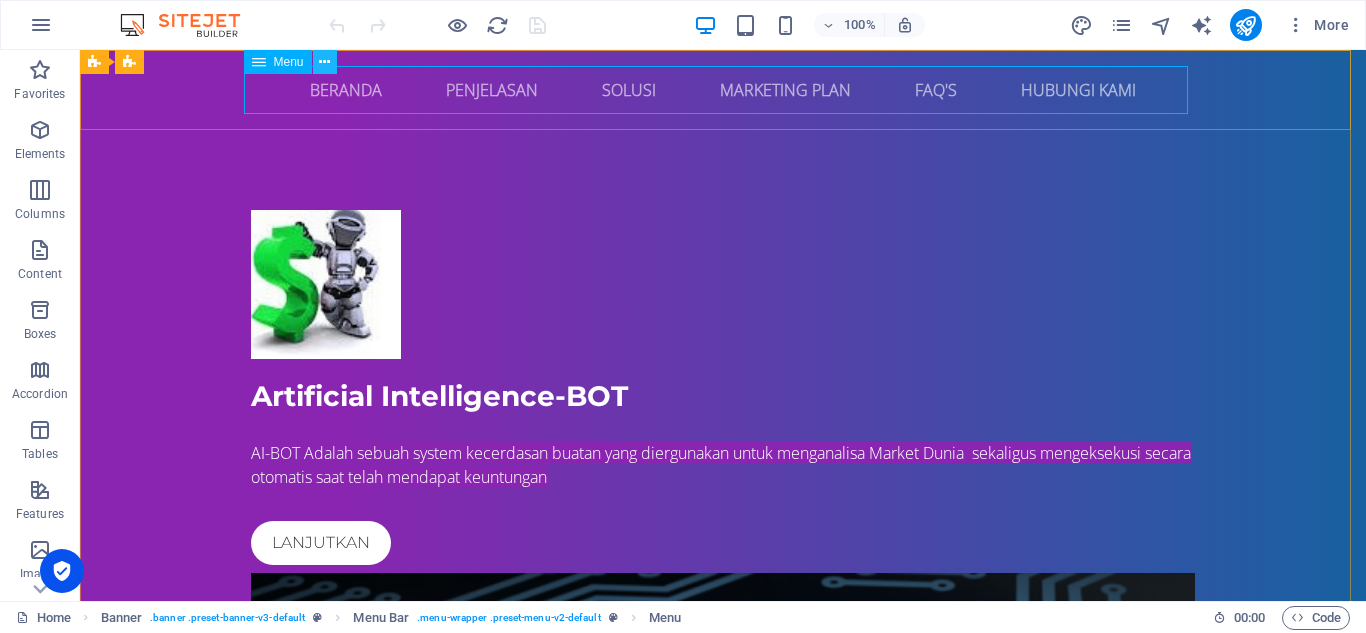 click at bounding box center (324, 62) 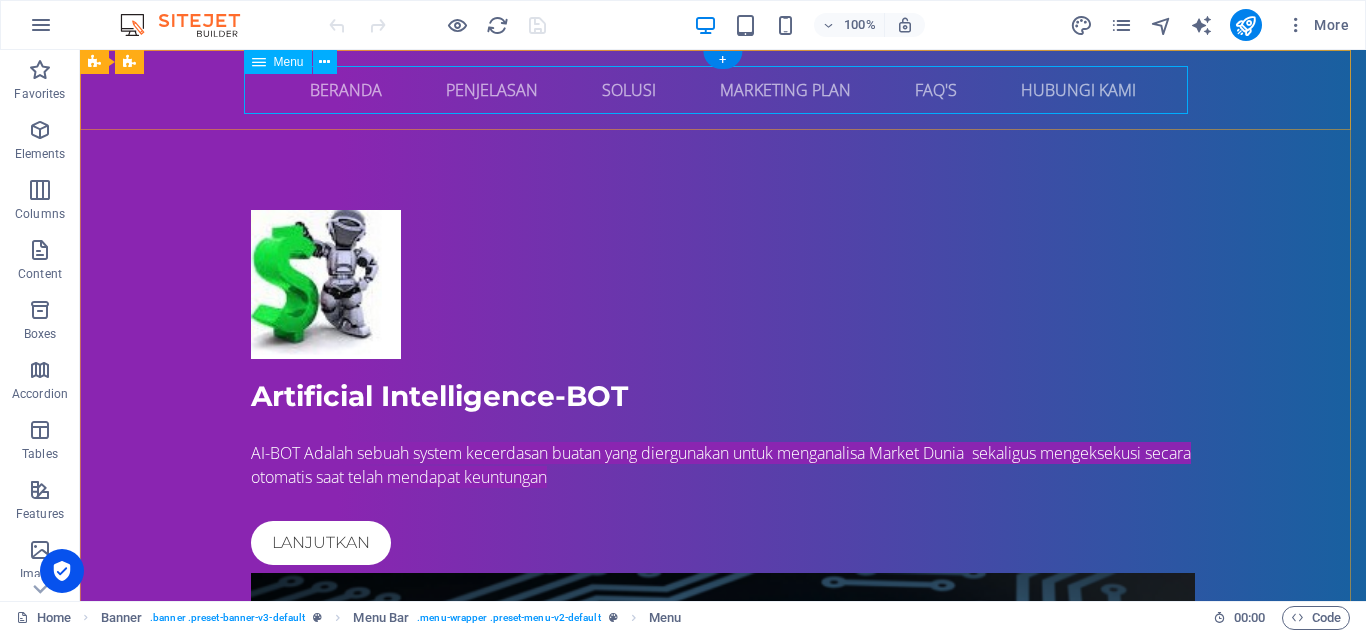 click on "beranda penjelasan Solusi Marketing plan FAQ's hubungi kami" at bounding box center (723, 90) 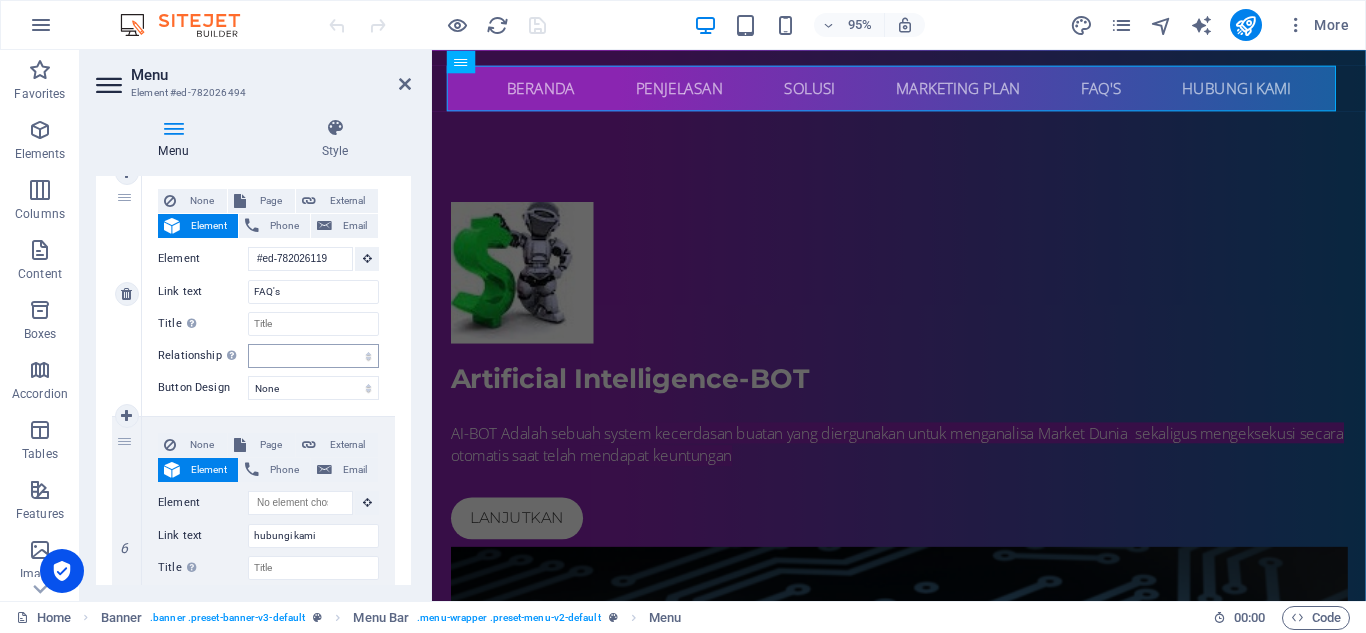 scroll, scrollTop: 1200, scrollLeft: 0, axis: vertical 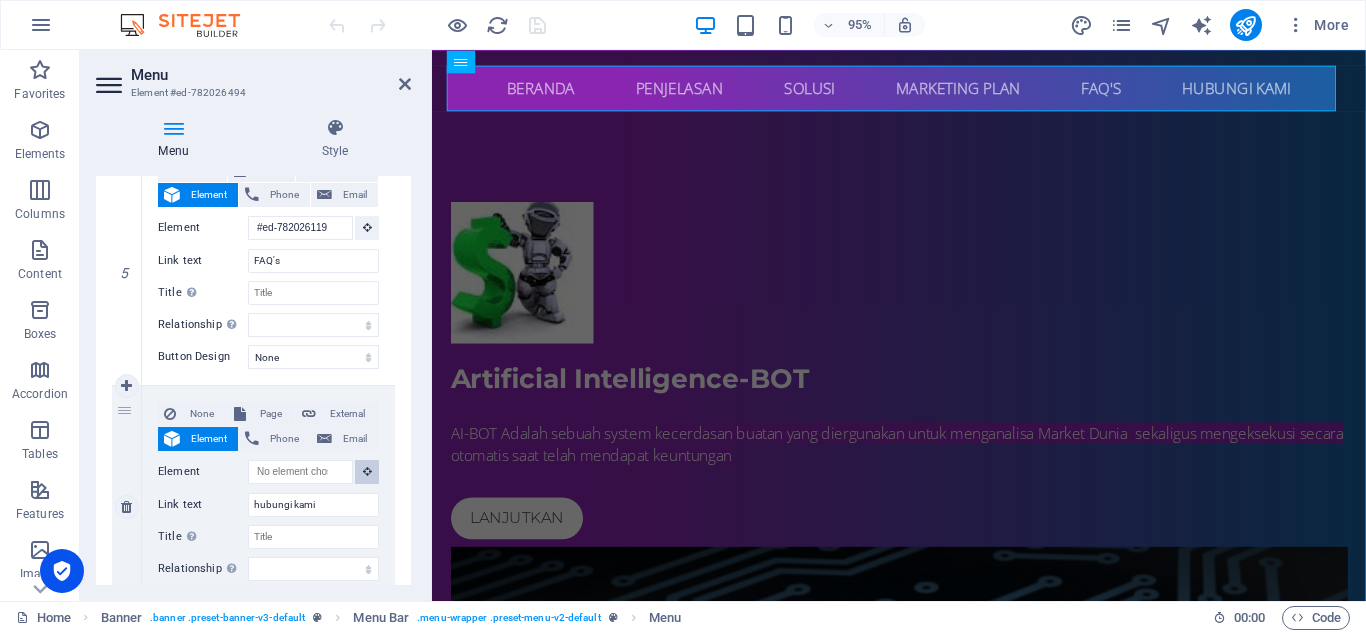 click at bounding box center [367, 471] 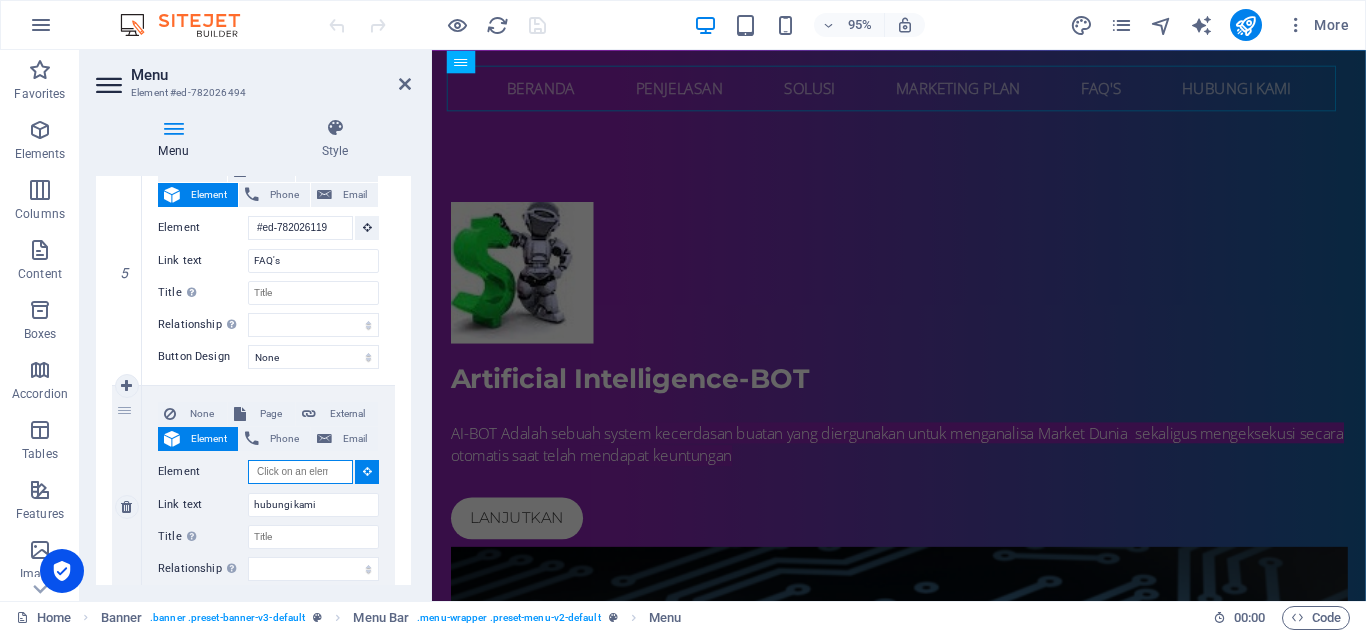 click on "Element" at bounding box center (300, 472) 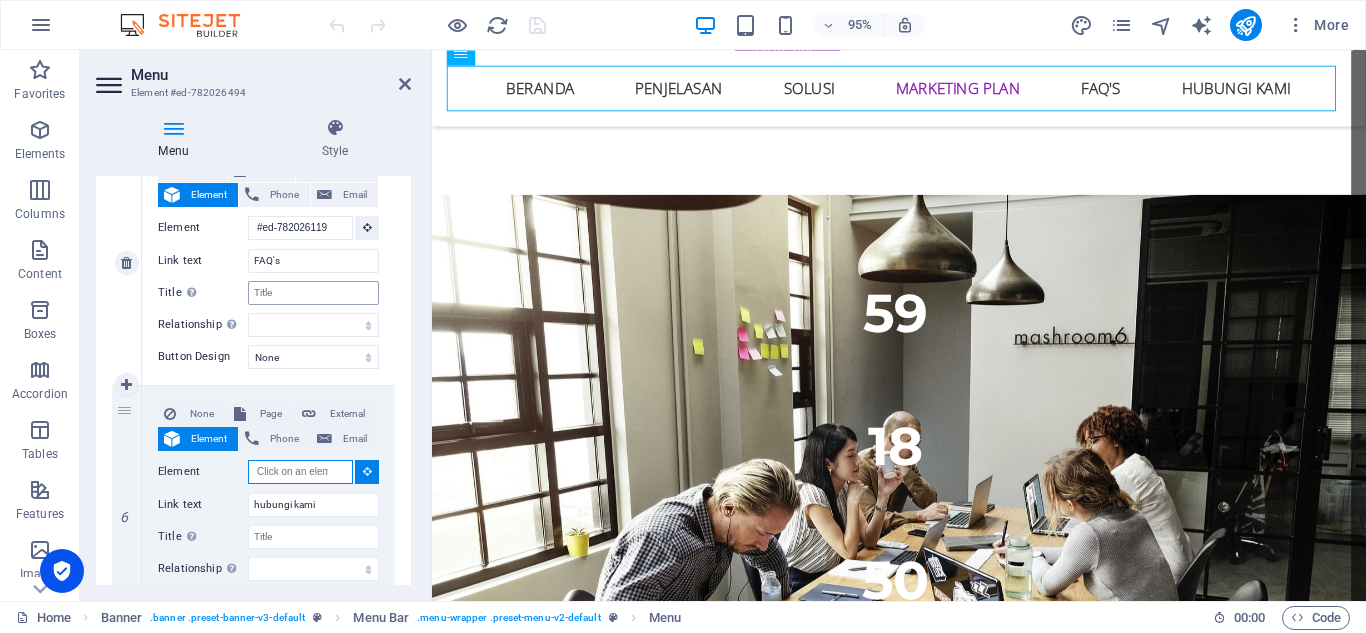 scroll, scrollTop: 0, scrollLeft: 0, axis: both 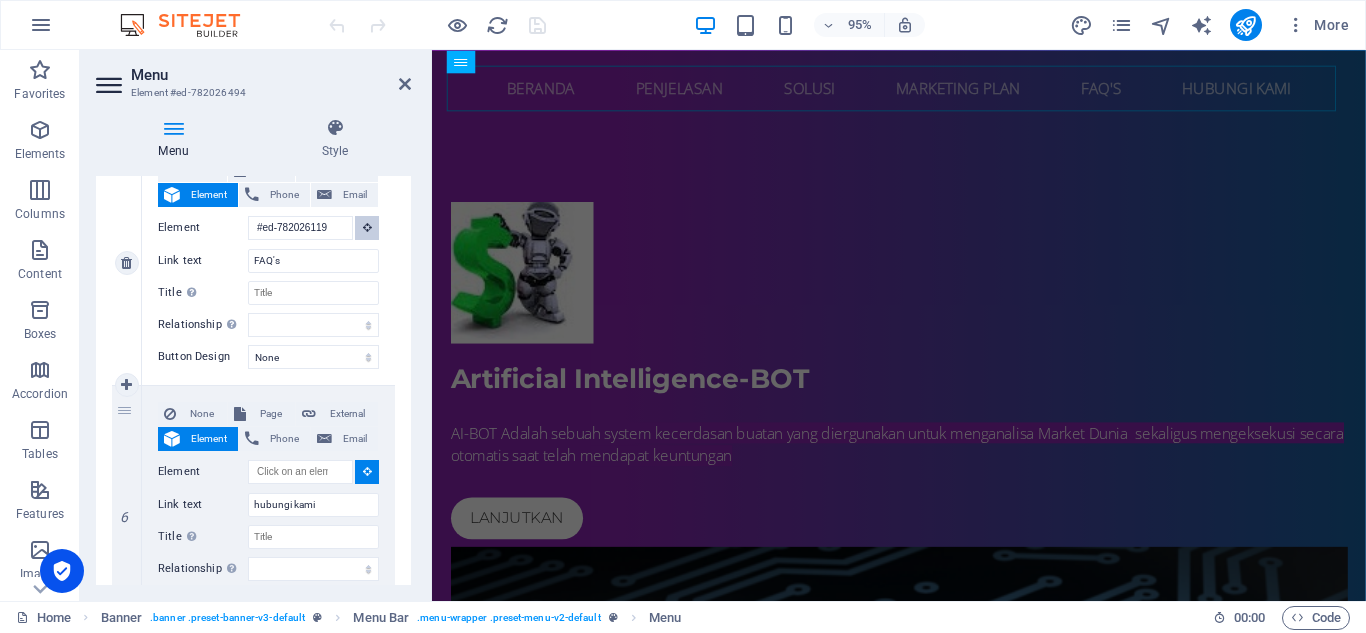 click at bounding box center (367, 227) 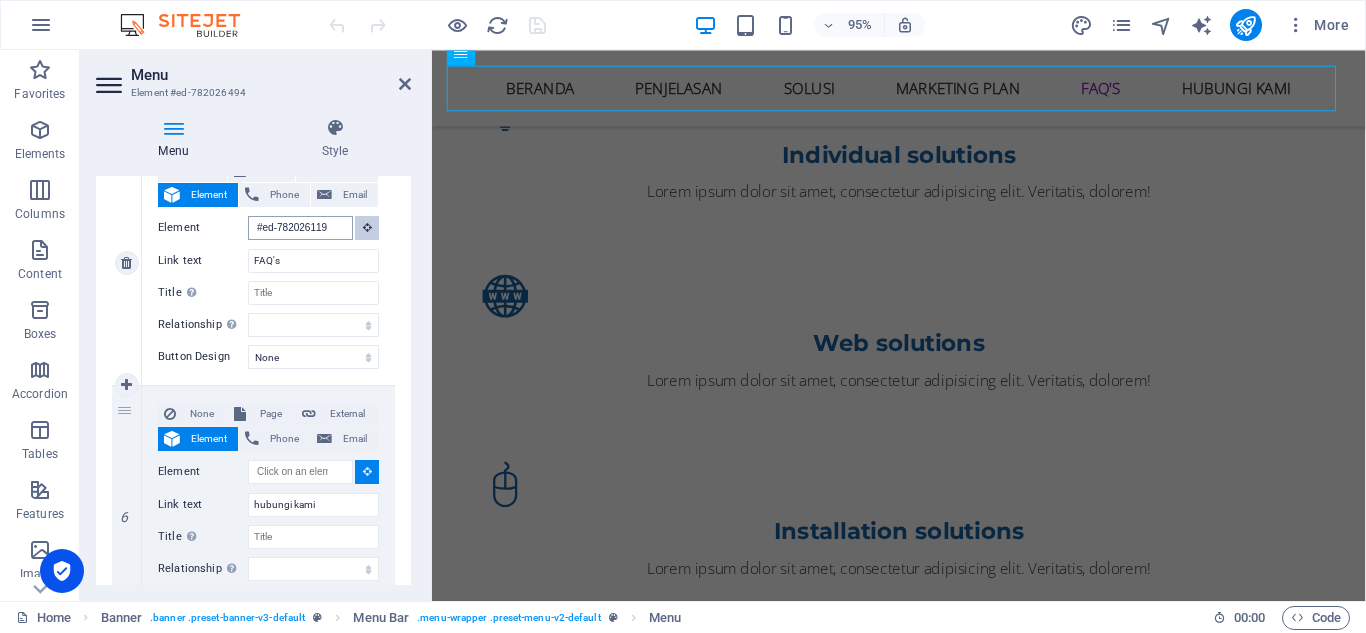 scroll, scrollTop: 8849, scrollLeft: 0, axis: vertical 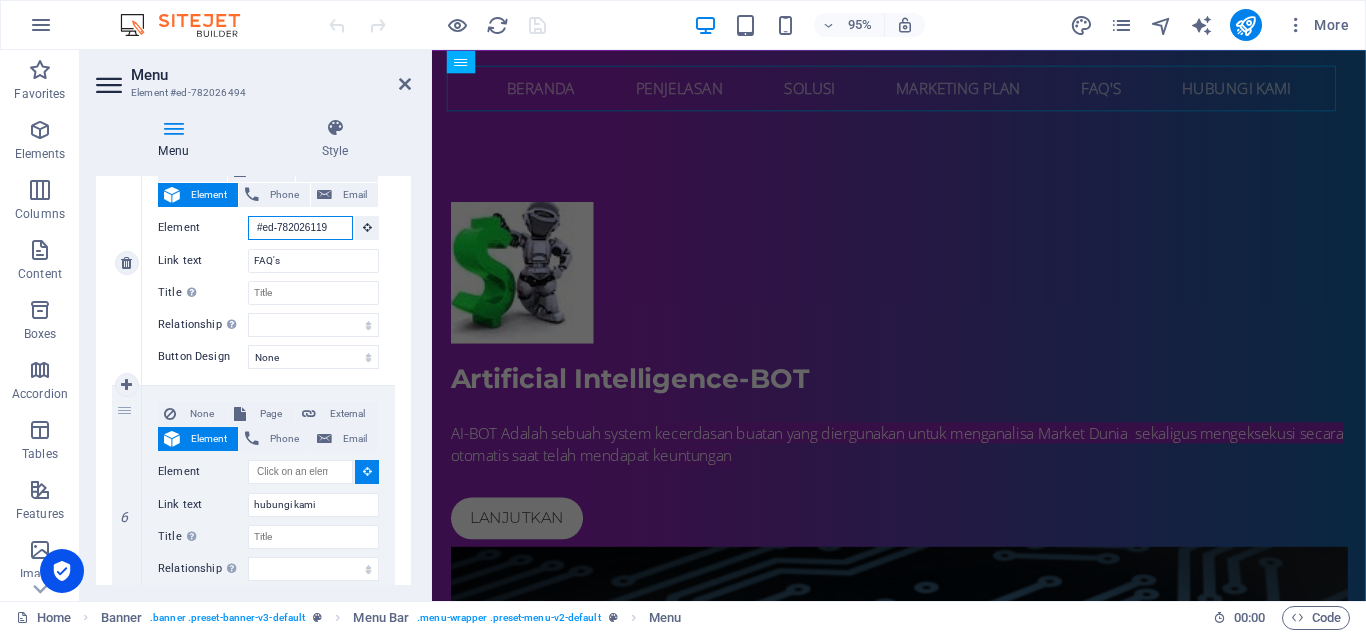 drag, startPoint x: 253, startPoint y: 229, endPoint x: 336, endPoint y: 241, distance: 83.86298 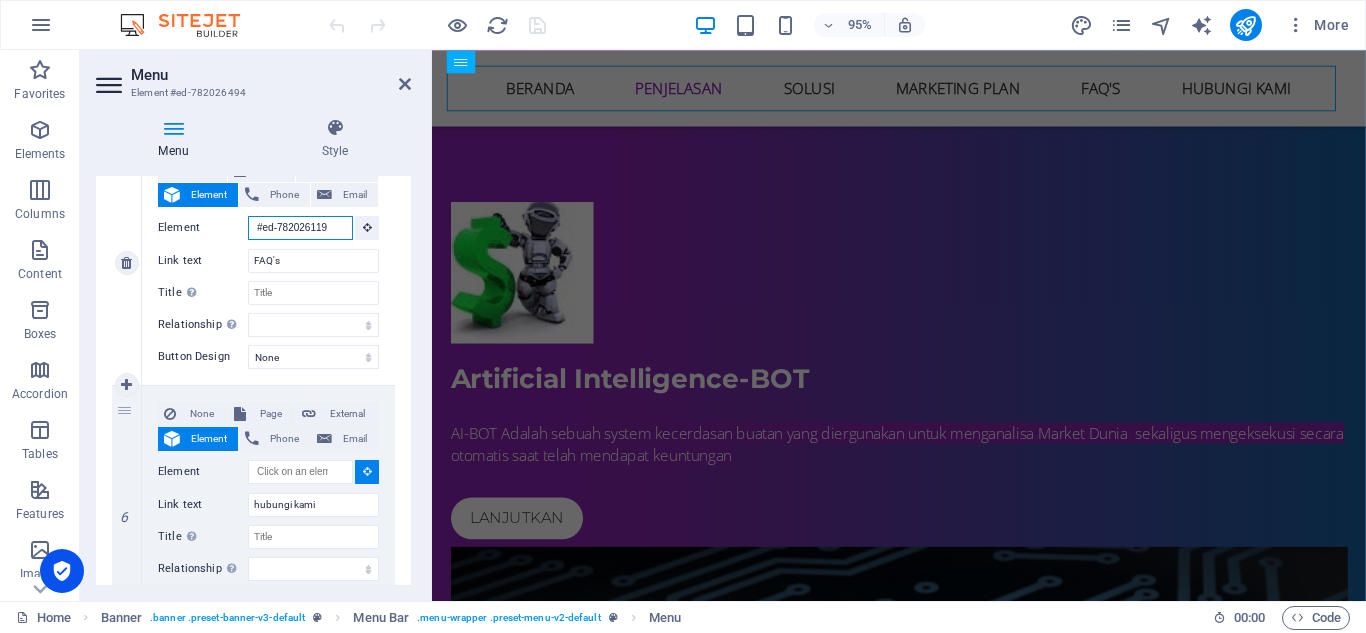 scroll, scrollTop: 8849, scrollLeft: 0, axis: vertical 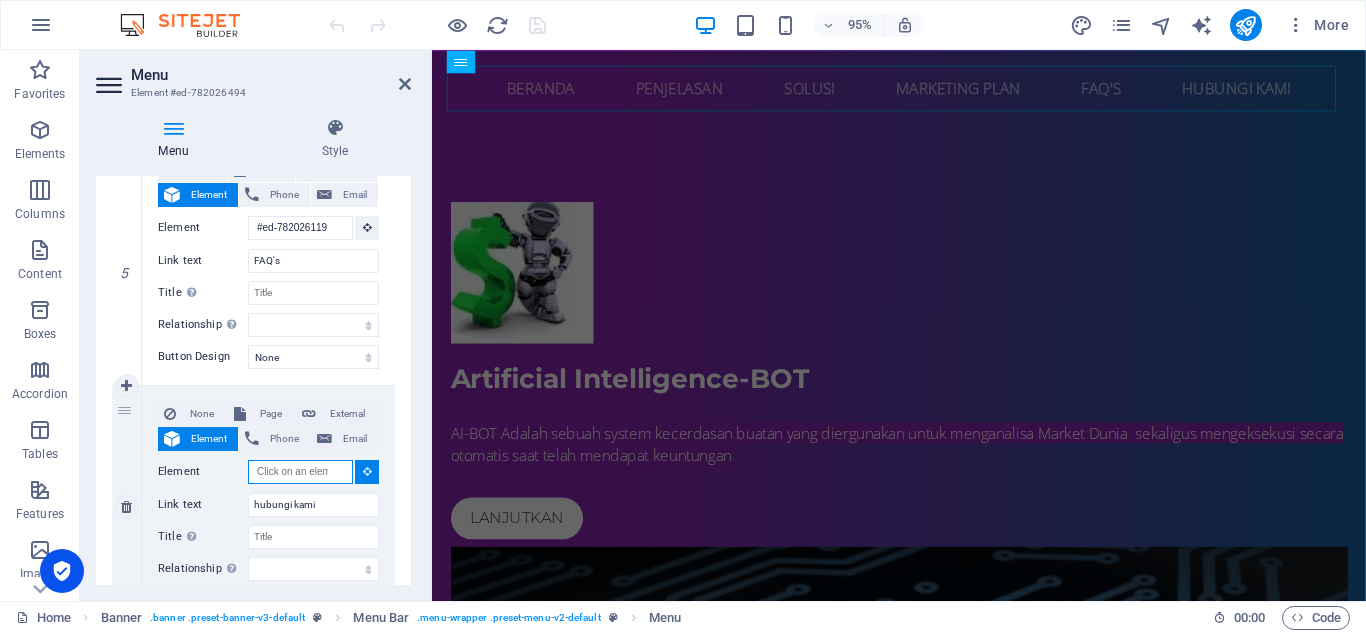 click on "Element" at bounding box center [300, 472] 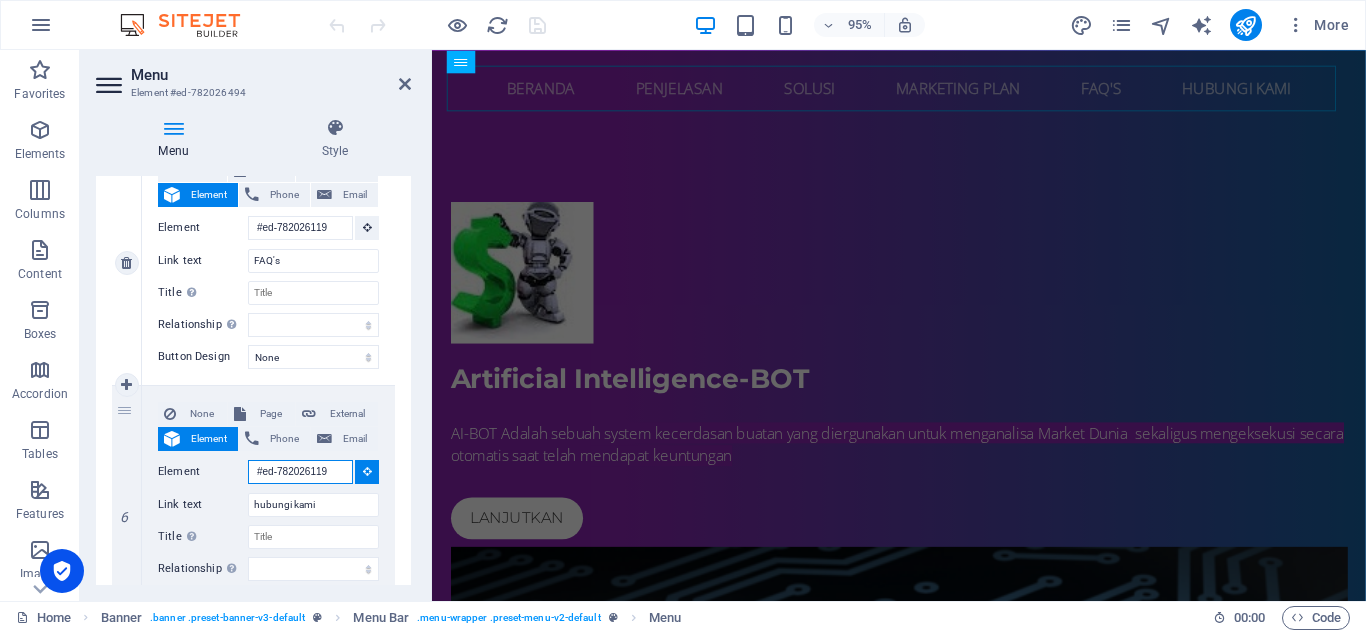 scroll, scrollTop: 0, scrollLeft: 2, axis: horizontal 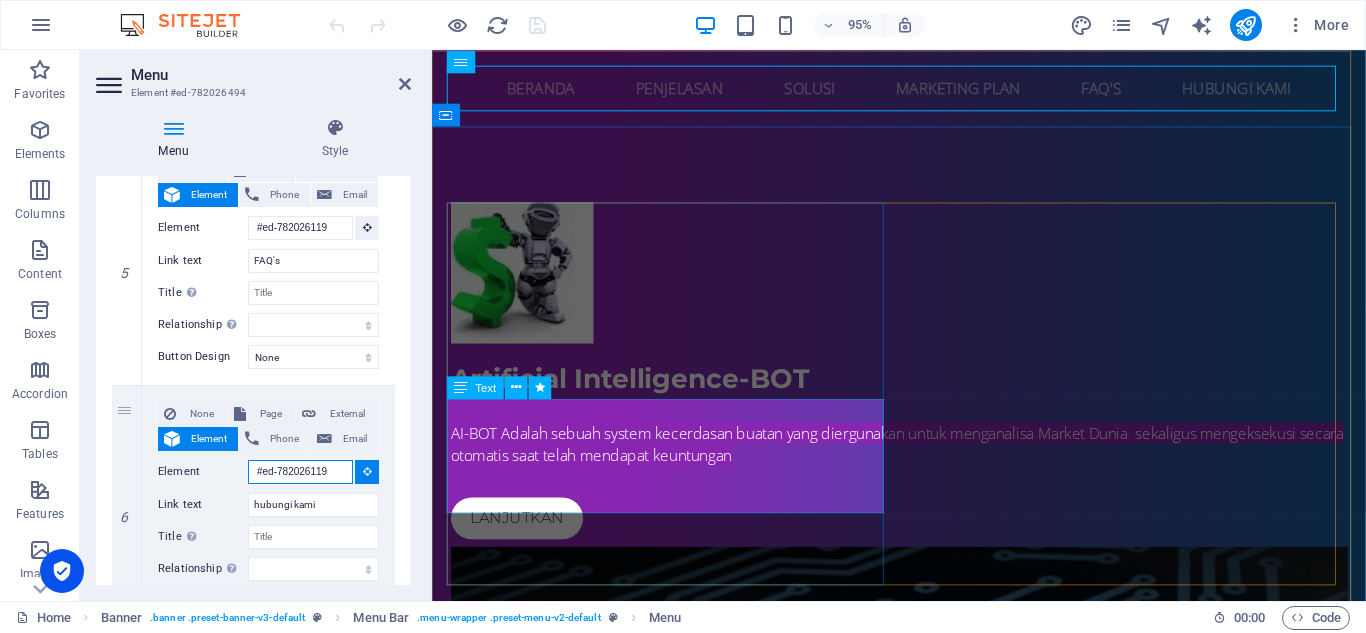 type on "#ed-782026119" 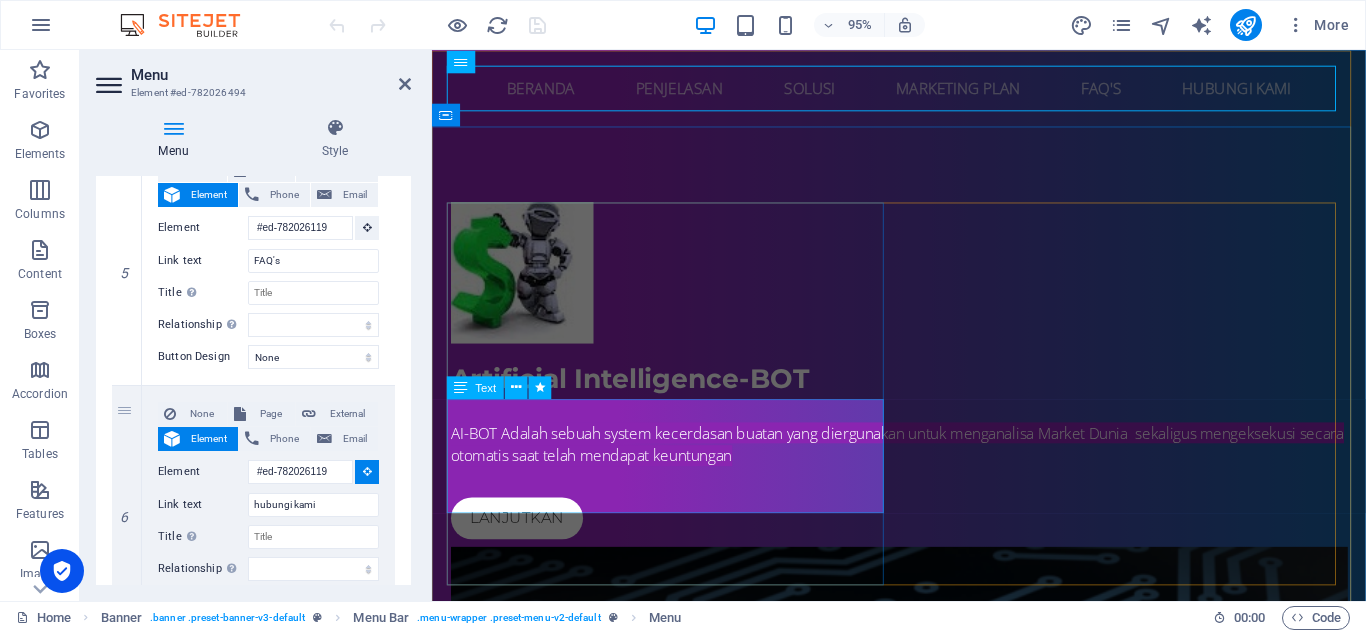 select 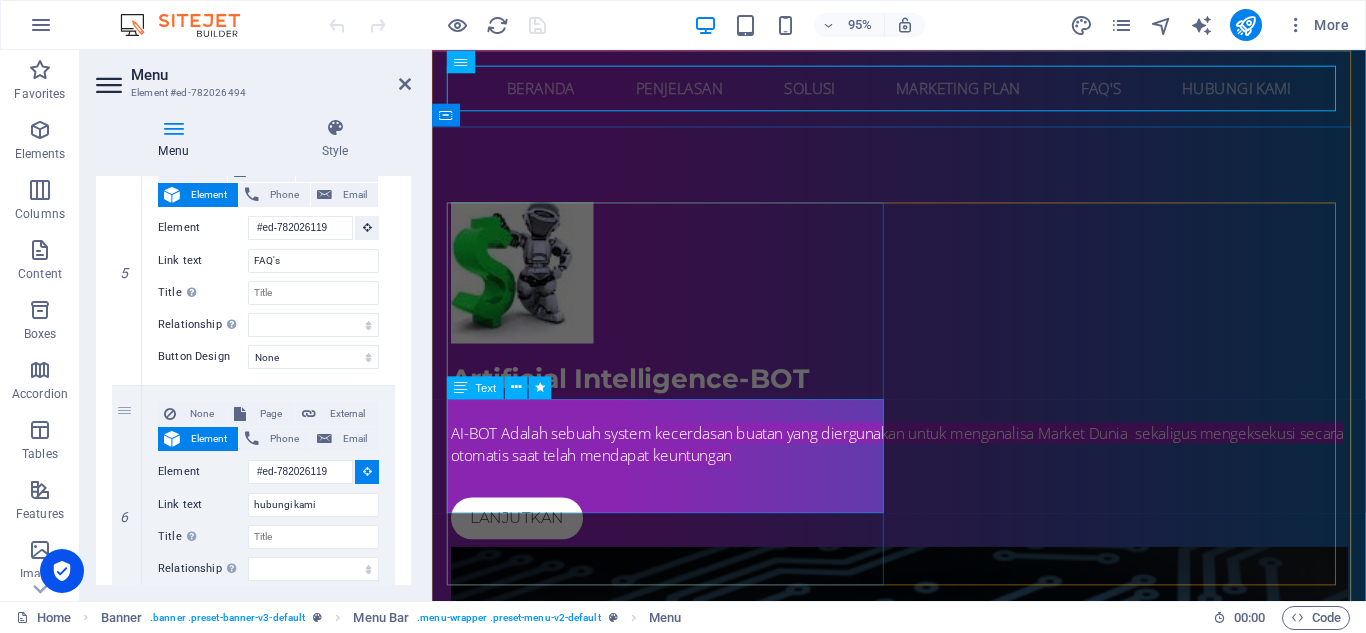 select 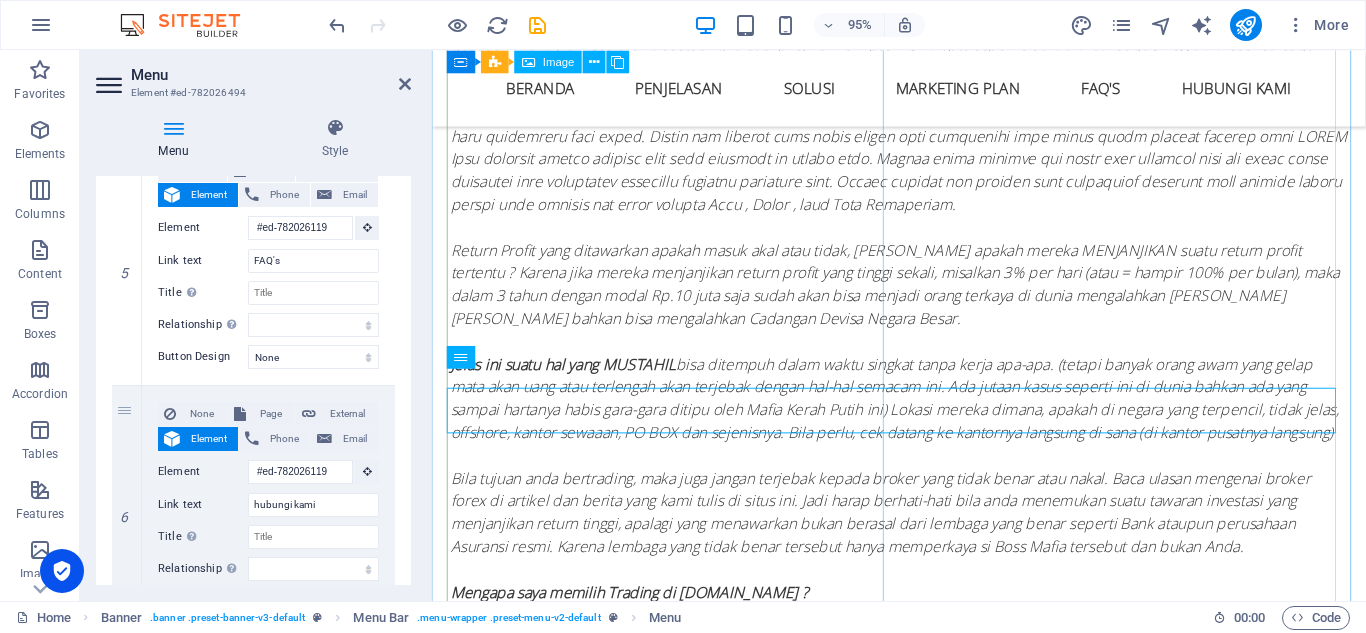 scroll, scrollTop: 2800, scrollLeft: 0, axis: vertical 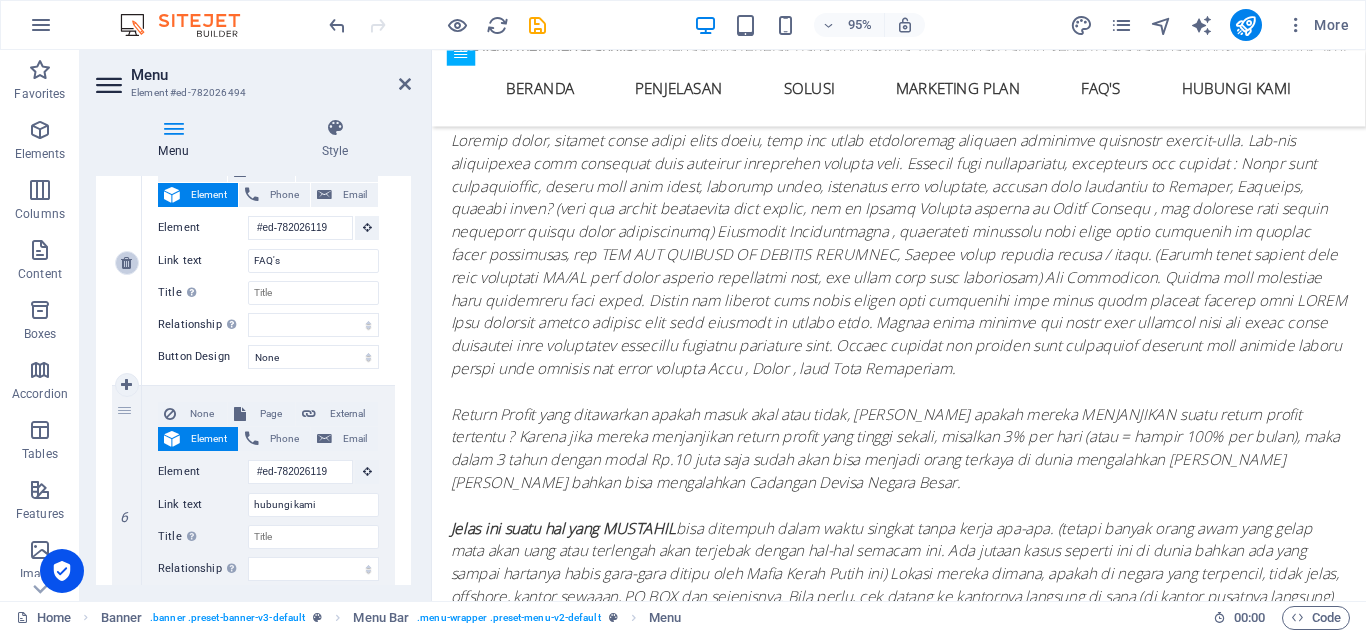 click at bounding box center (126, 263) 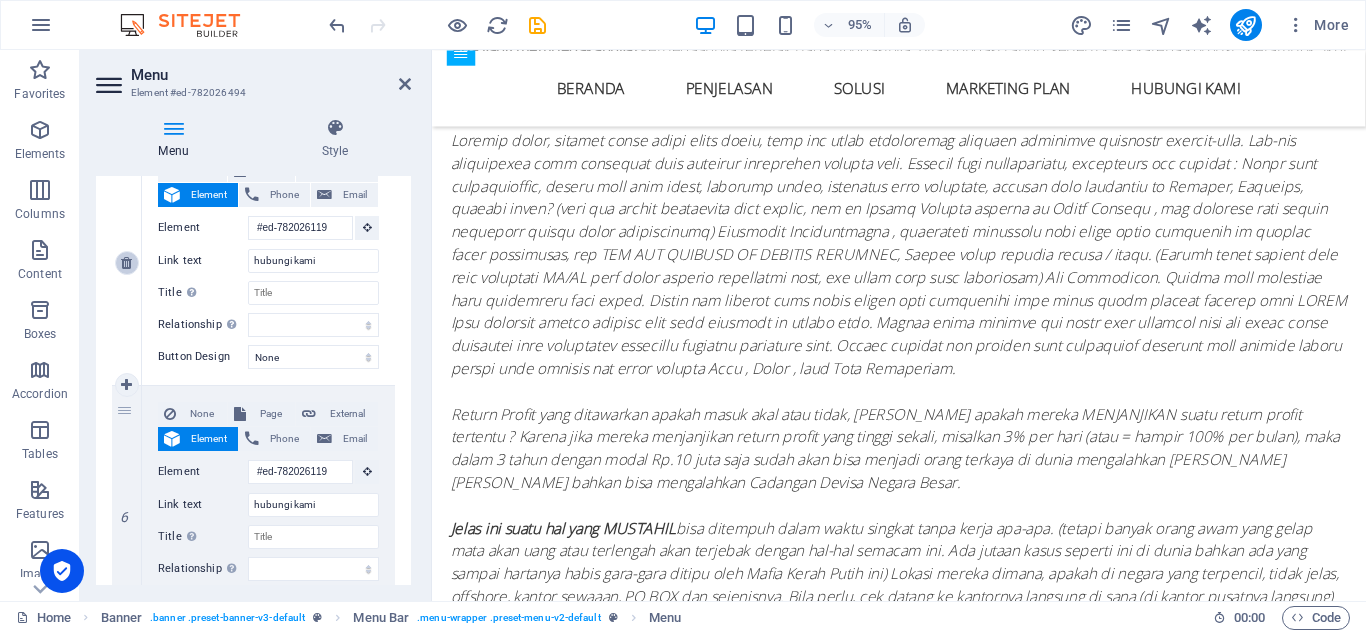 scroll, scrollTop: 1056, scrollLeft: 0, axis: vertical 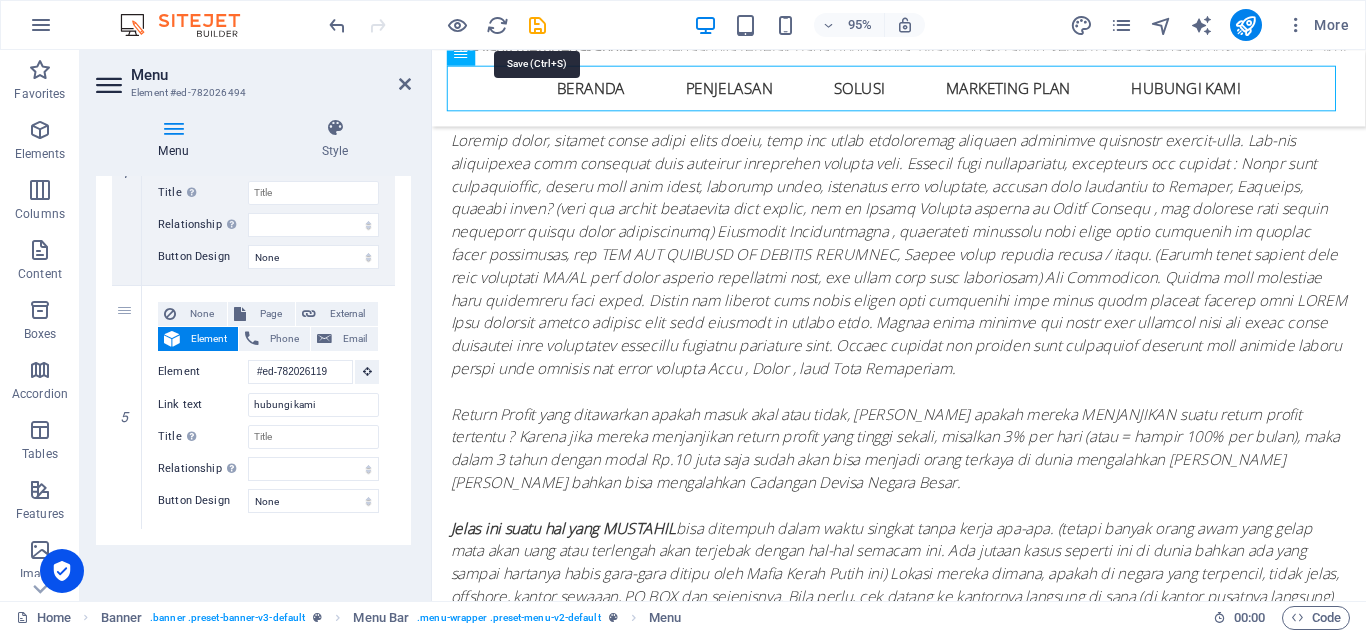 click at bounding box center (537, 25) 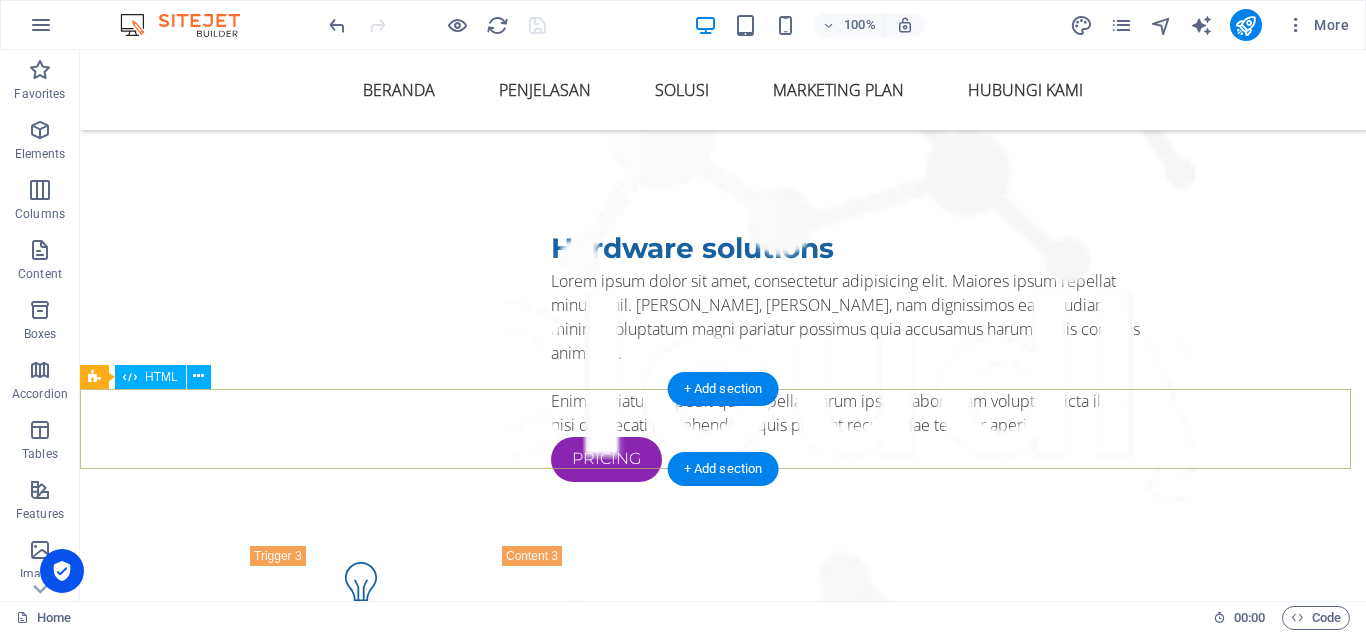 scroll, scrollTop: 7676, scrollLeft: 0, axis: vertical 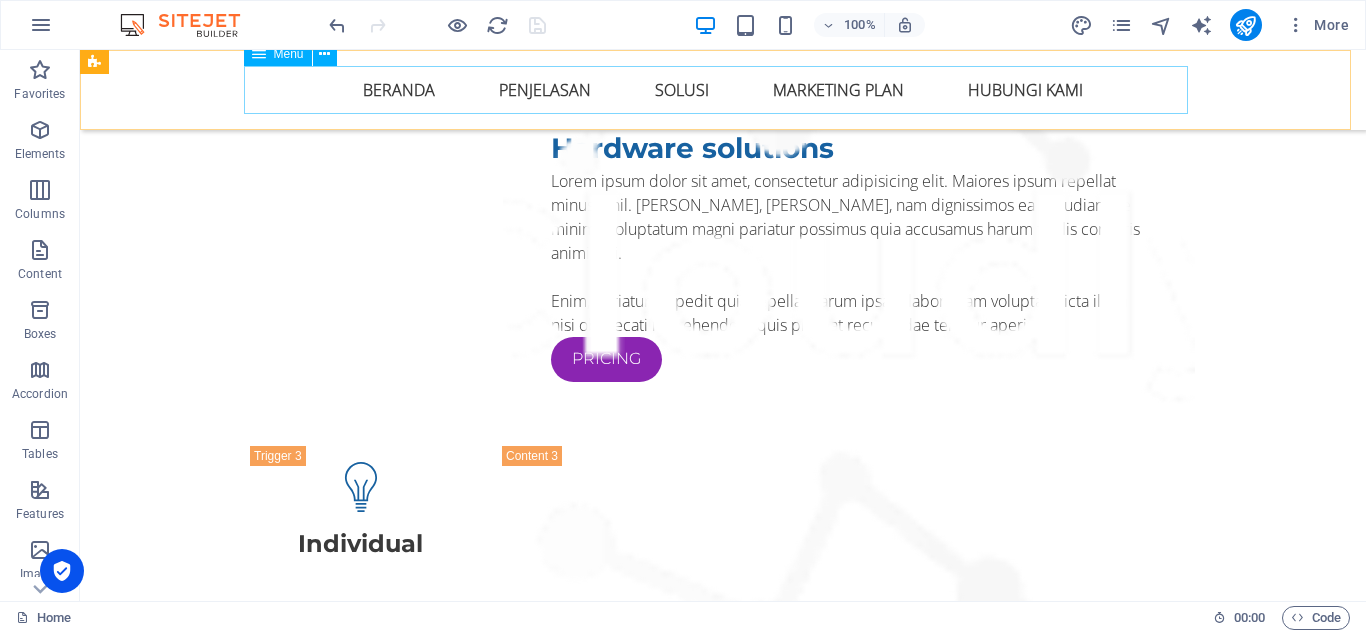 click on "beranda penjelasan Solusi Marketing plan hubungi kami" at bounding box center [723, 90] 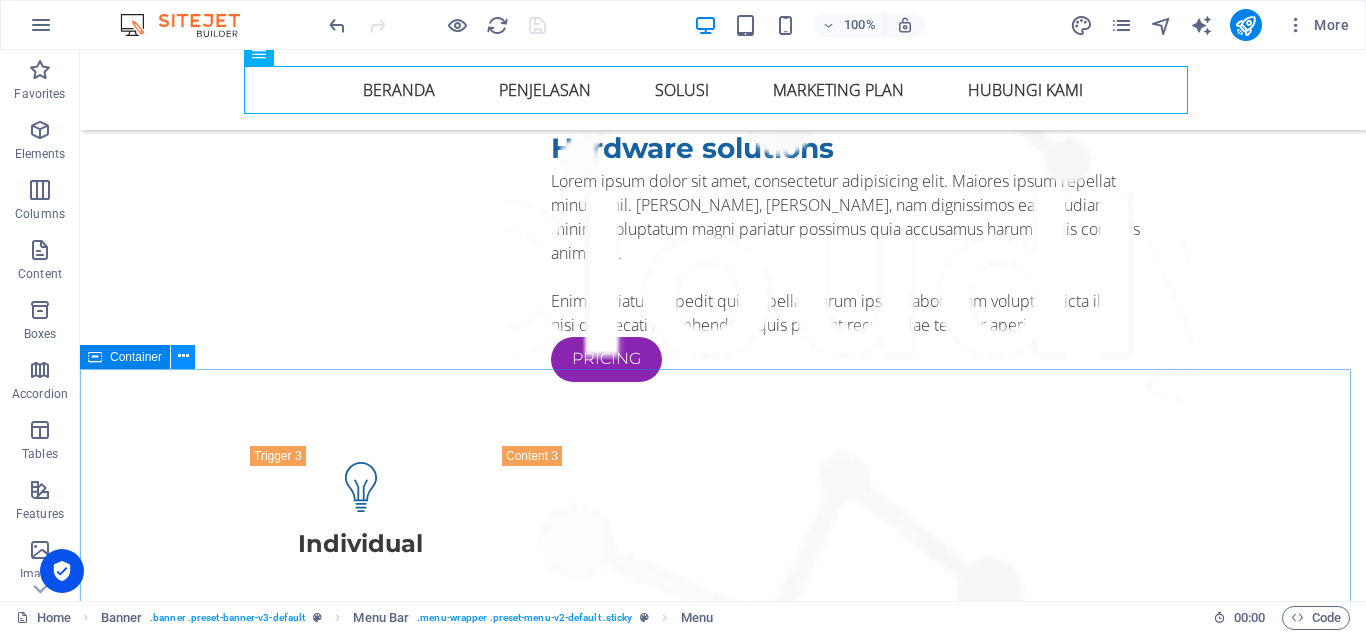 click at bounding box center (183, 356) 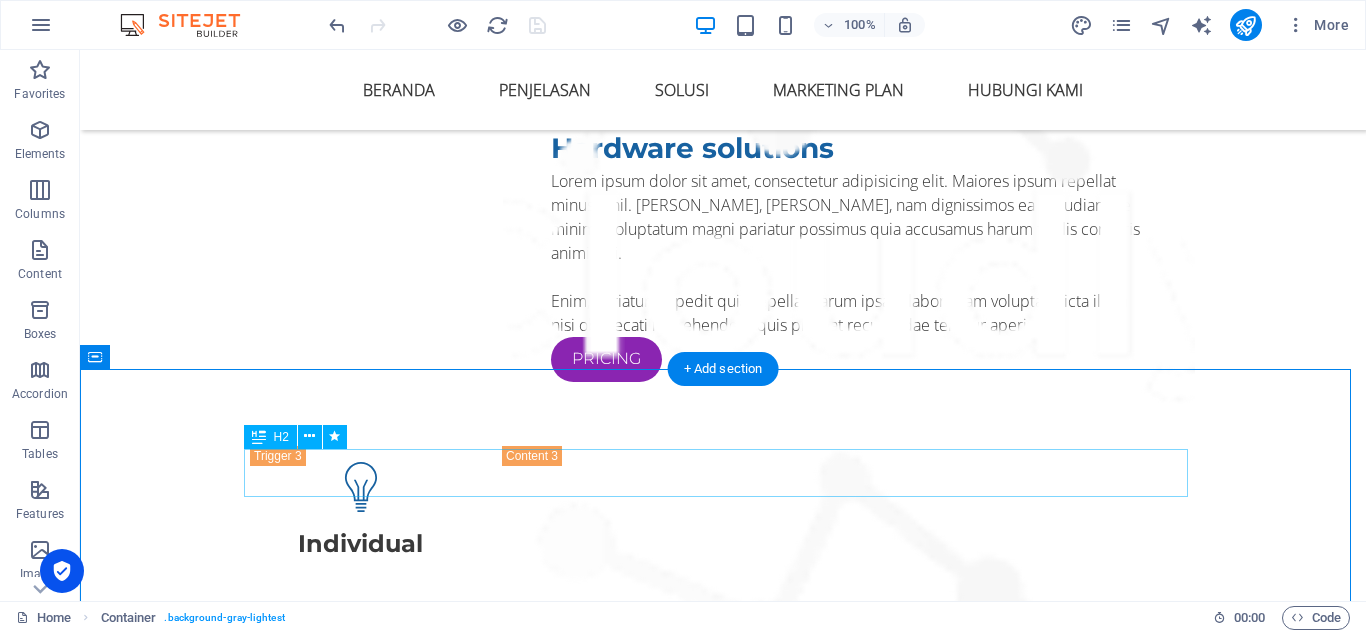 click on "Frequently Asked Questions" at bounding box center (723, 3724) 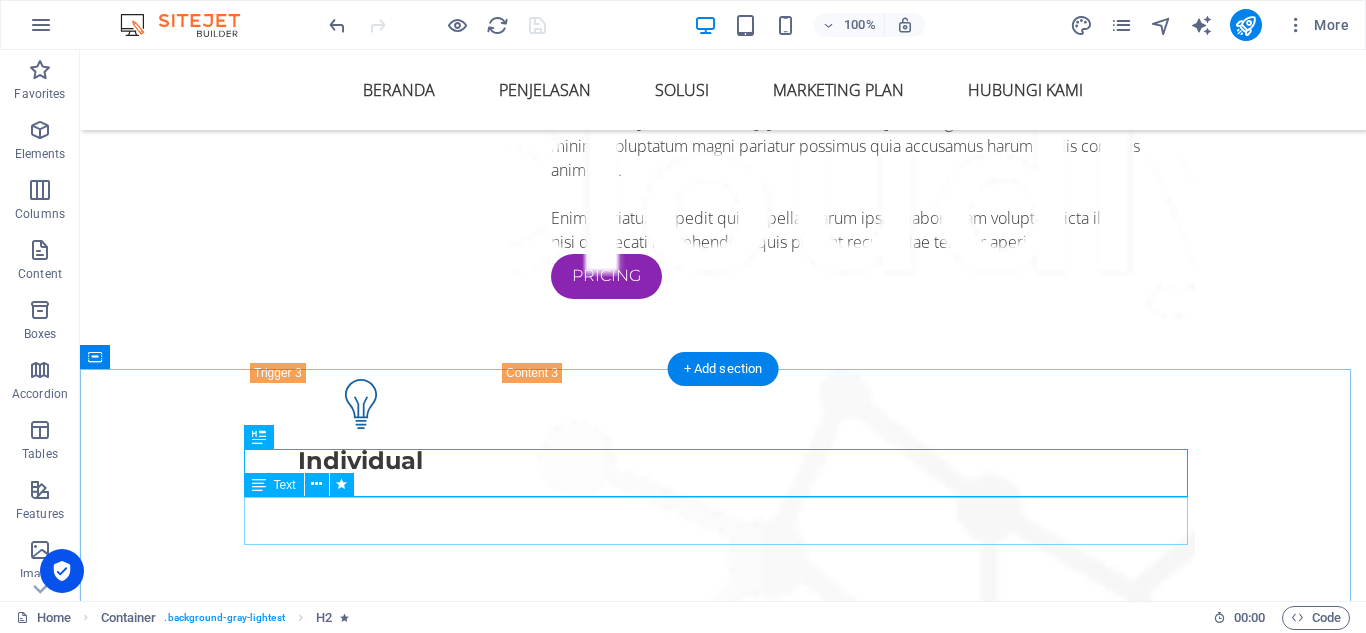 scroll, scrollTop: 7776, scrollLeft: 0, axis: vertical 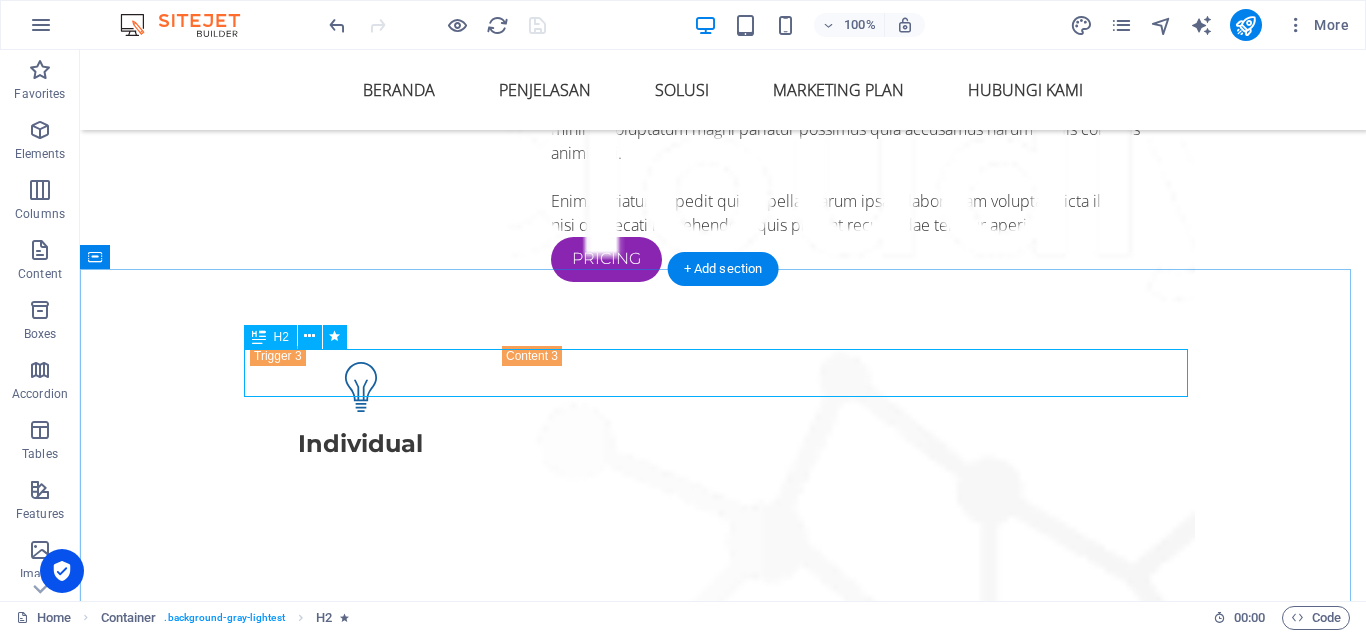 click on "Frequently Asked Questions" at bounding box center (723, 3624) 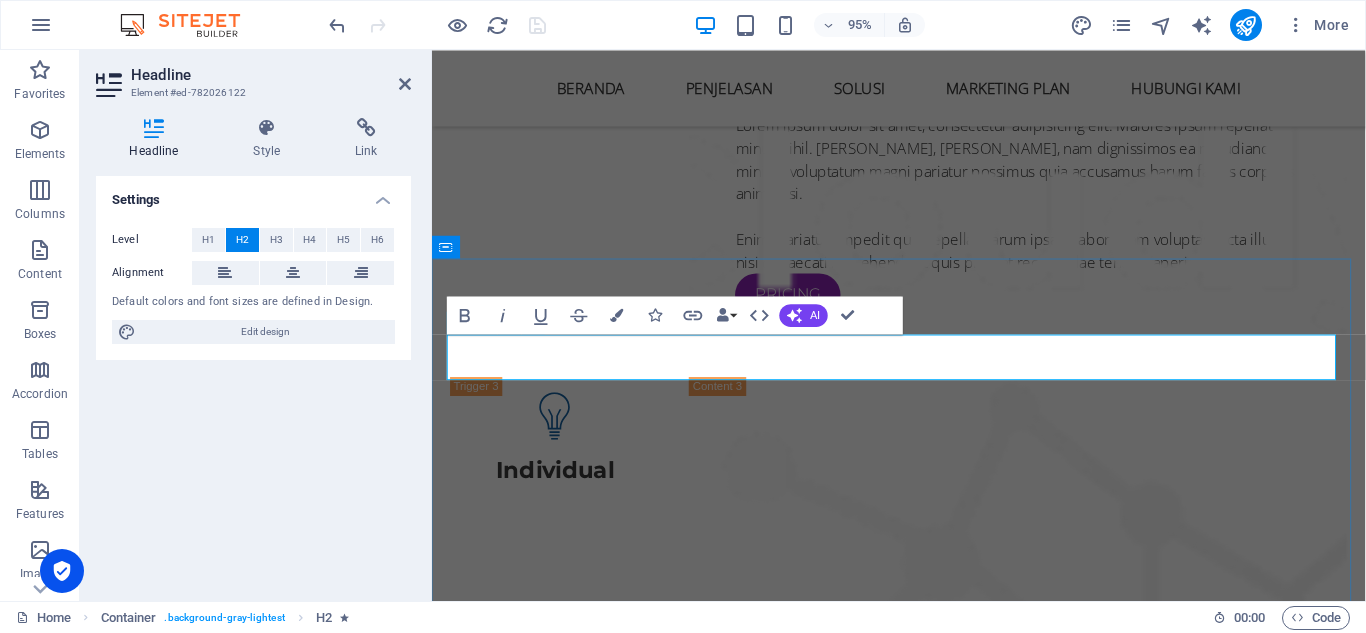 scroll, scrollTop: 7848, scrollLeft: 0, axis: vertical 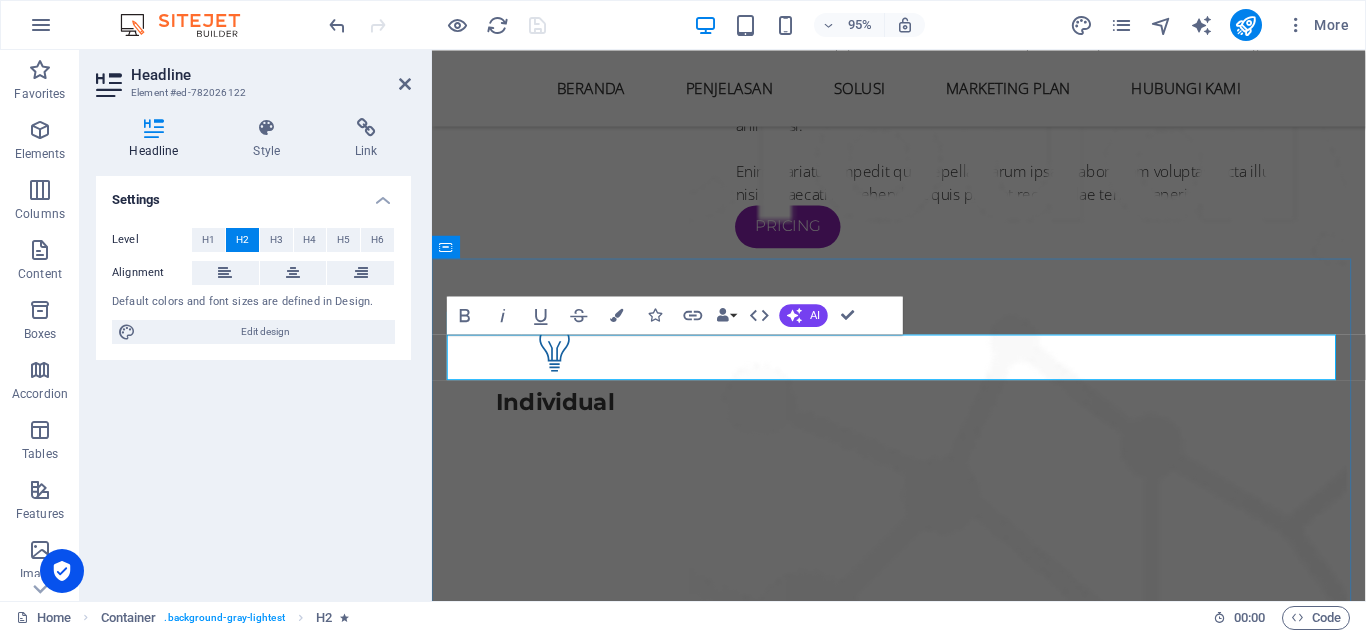 type 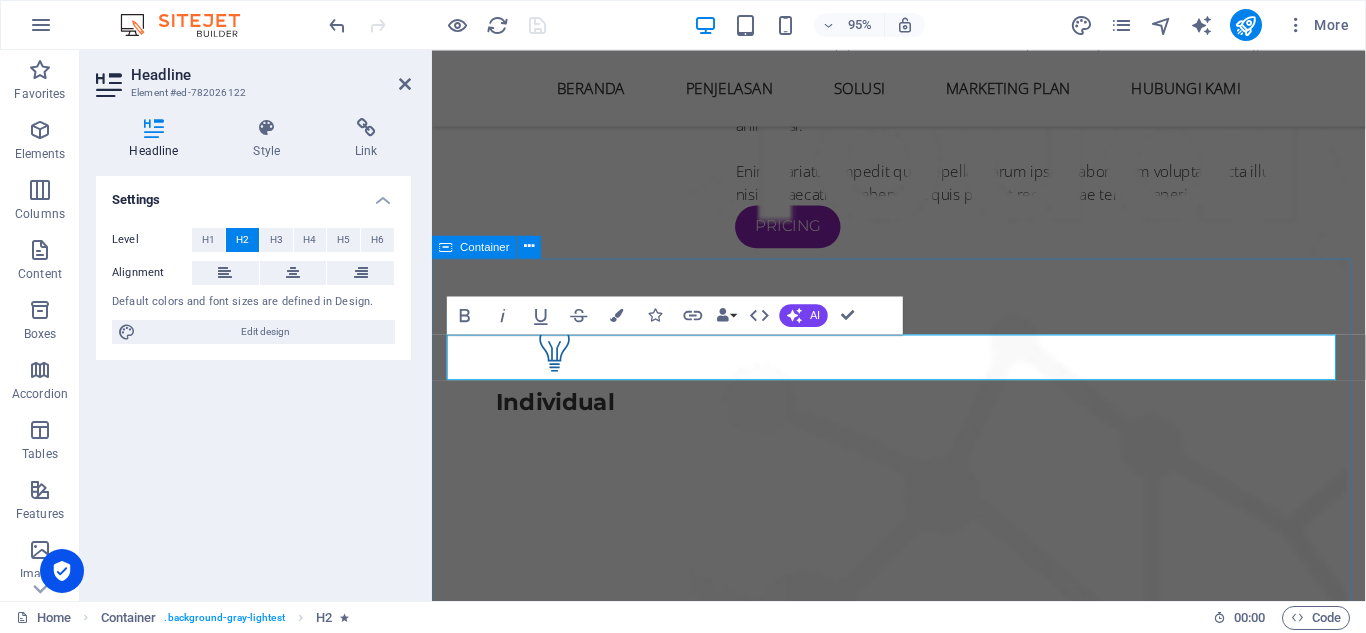 click on "hubungi kami Lorem ipsum dolor sit amet, consectetur adipisicing elit. Maiores ipsum repellat minus nihil. Labore, delectus, nam dignissimos ea repudiandae minima voluptatum magni pariatur possimus quia accusamus harum facilis corporis animi nisi. 01. Lorem ipsum dolor sit amet? Lorem ipsum dolor sit amet, consectetur adipisicing elit. Maiores ipsum repellat minus nihil. Labore, delectus, nam dignissimos ea repudiandae minima voluptatum magni pariatur possimus quia accusamus harum facilis corporis animi nisi. Enim, pariatur, impedit quia repellat harum ipsam laboriosam voluptas dicta illum nisi obcaecati reprehenderit quis placeat recusandae tenetur aperiam. 02. Sea takimata sanctus est Lorem ipsum dolor sit amet? 03. Sea takimata ipsum dolor sit amet? 04. Est Lorem ipsum dolor sit ? 05. Quia accusamus harum facilis corporis animi nisi? 06. Maiores ipsum repellat minus nihil? 07. Illum nisi obcaecati reprehenderit quis placeat recusandae? 08. Possimus quia accusamus harum facilis?" at bounding box center (923, 4512) 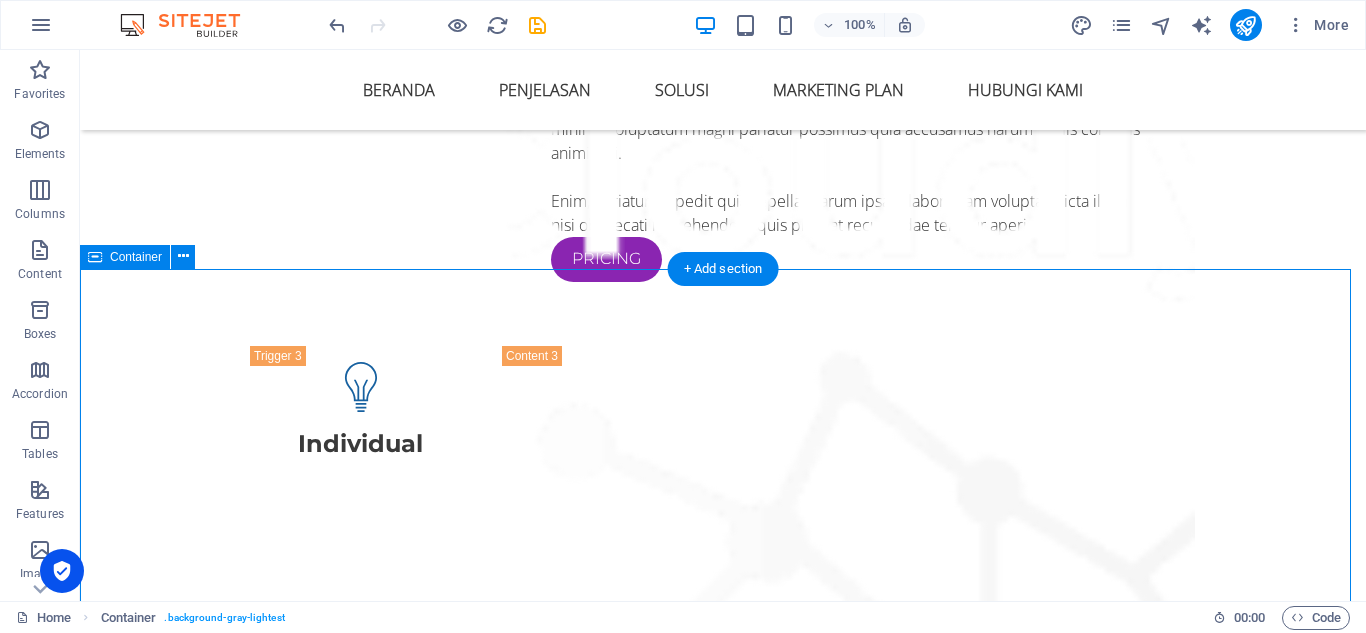 scroll, scrollTop: 7976, scrollLeft: 0, axis: vertical 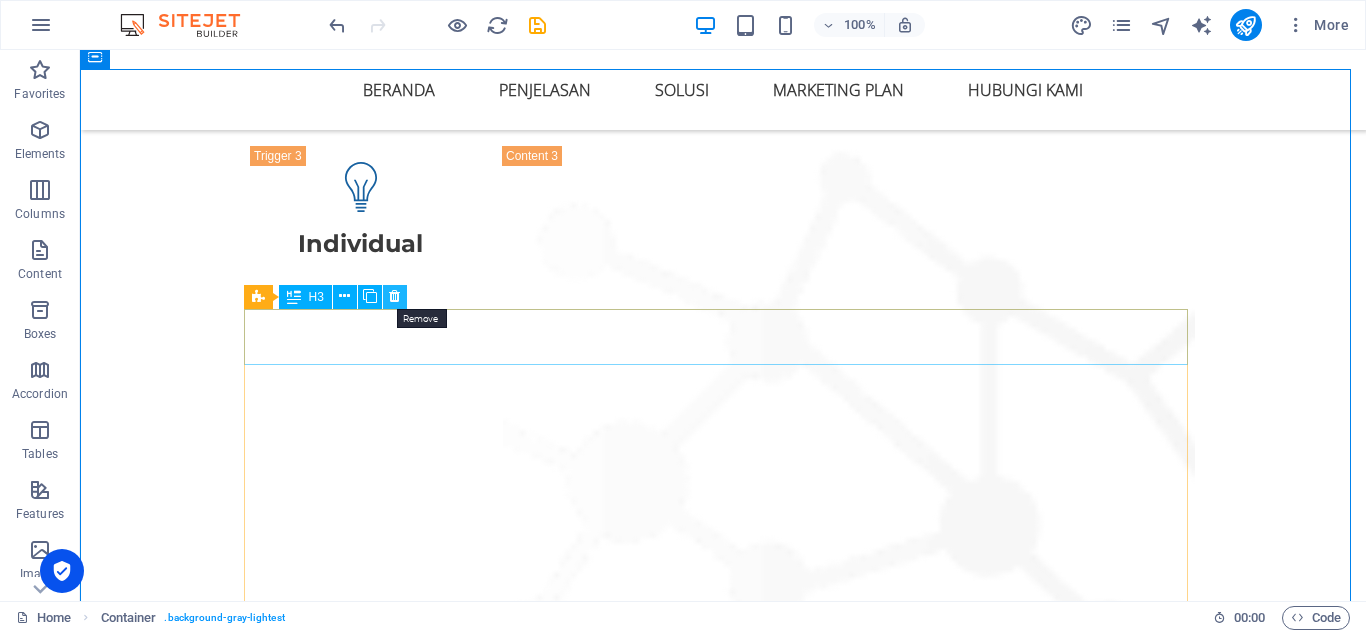 click at bounding box center (394, 296) 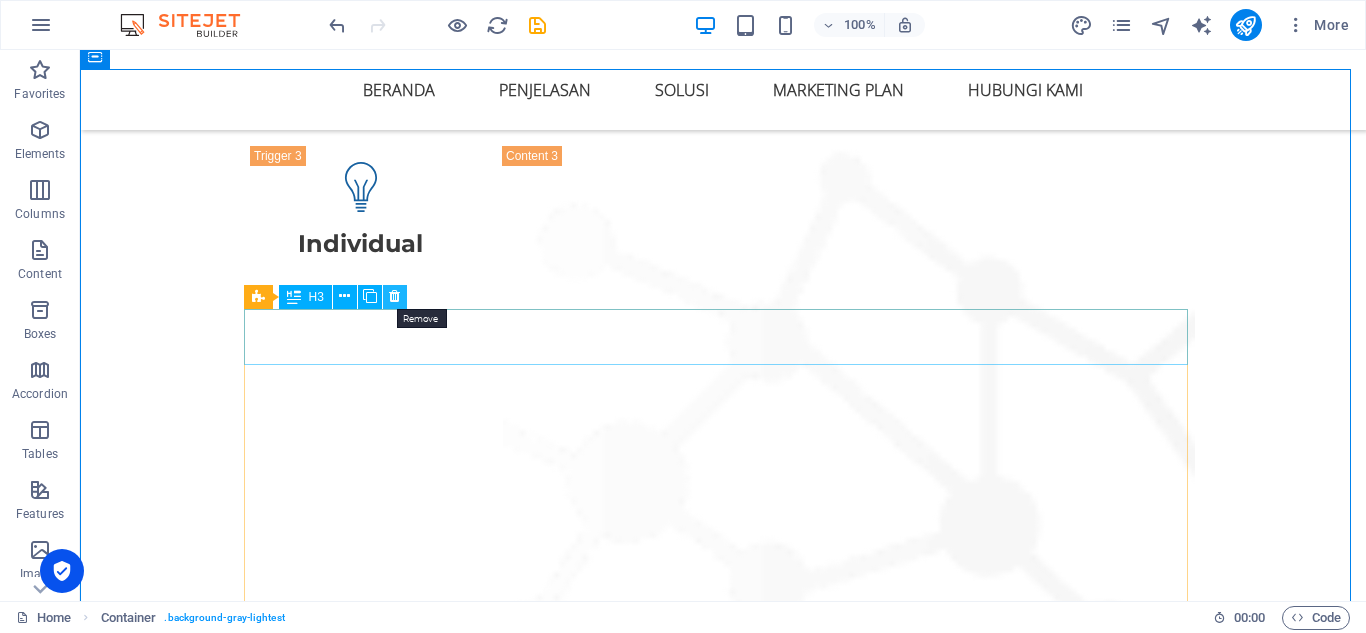 click at bounding box center (394, 296) 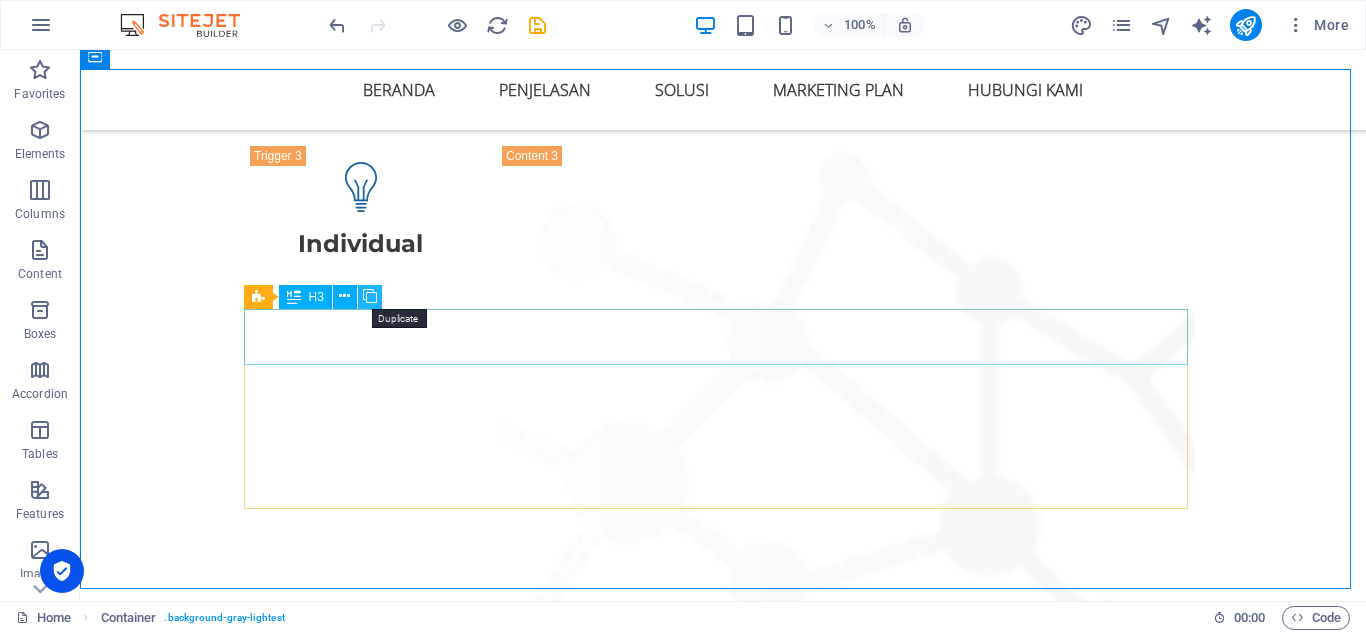 click at bounding box center (370, 296) 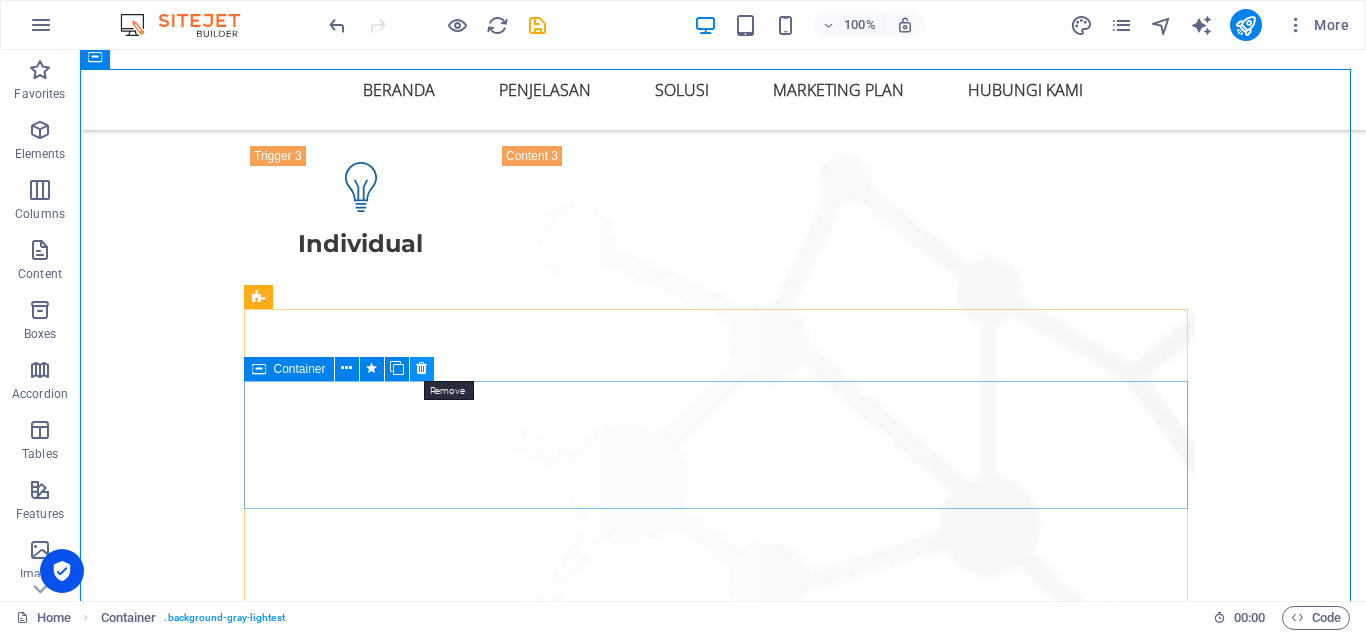 click at bounding box center (421, 368) 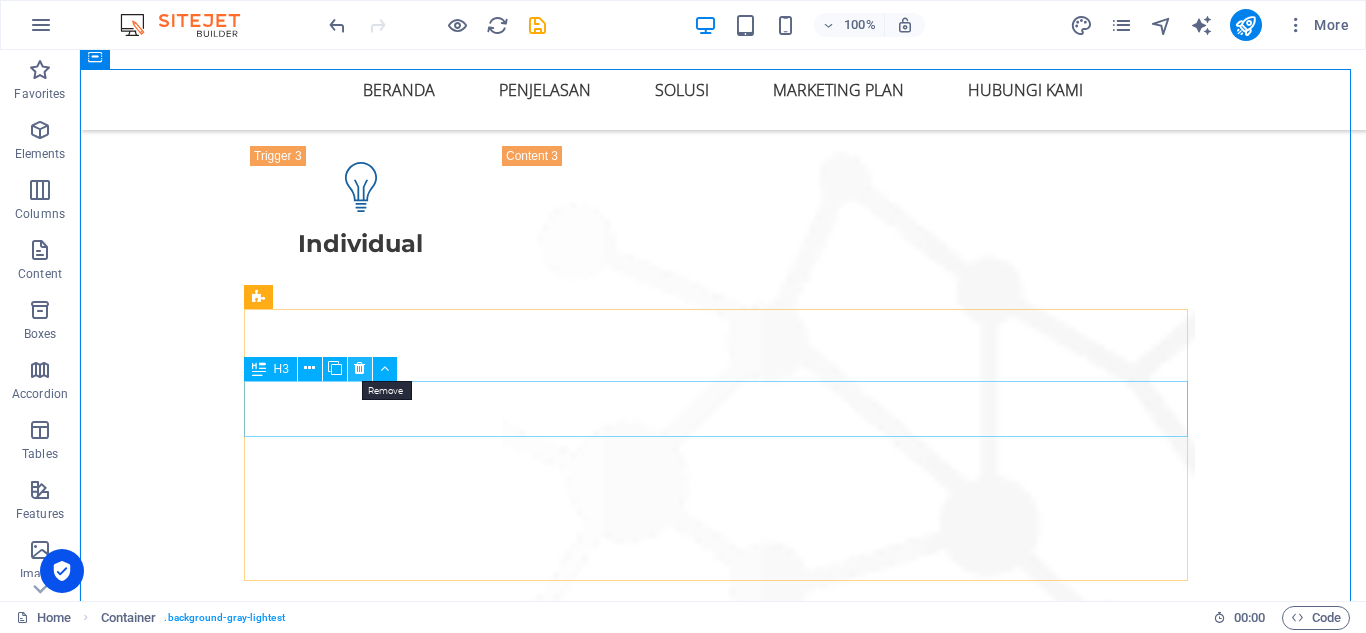 click at bounding box center [359, 368] 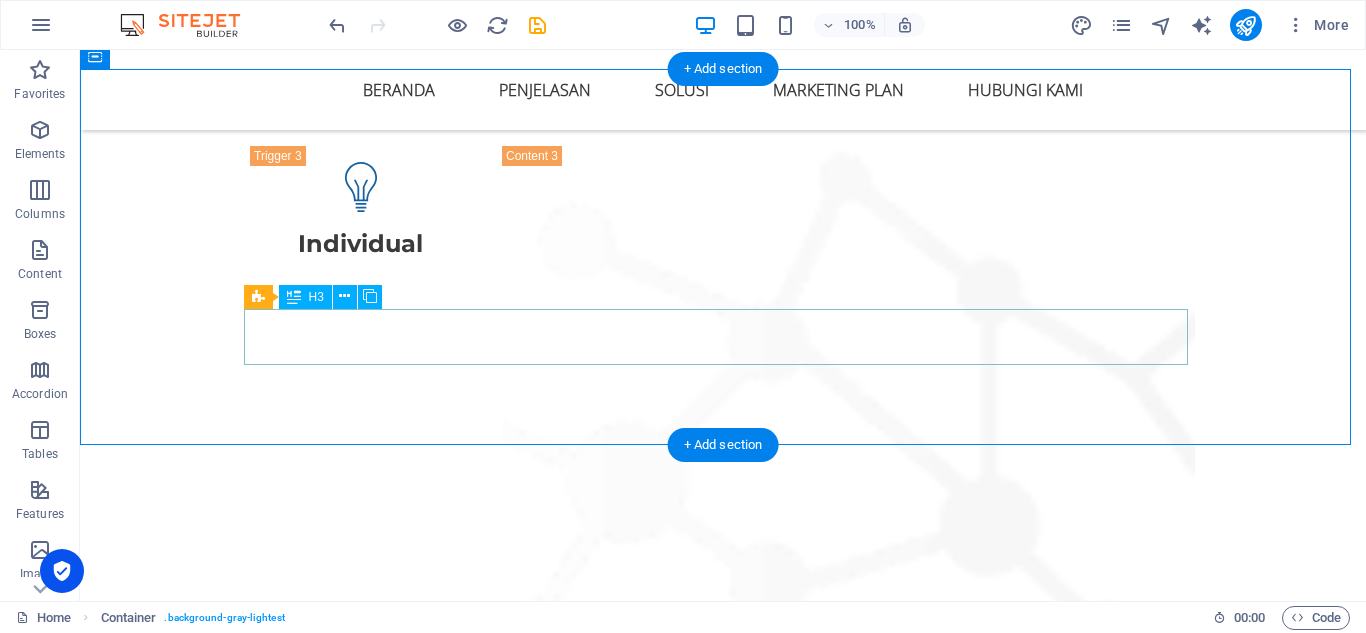 click on "08. Possimus quia accusamus harum facilis?" at bounding box center [723, 3588] 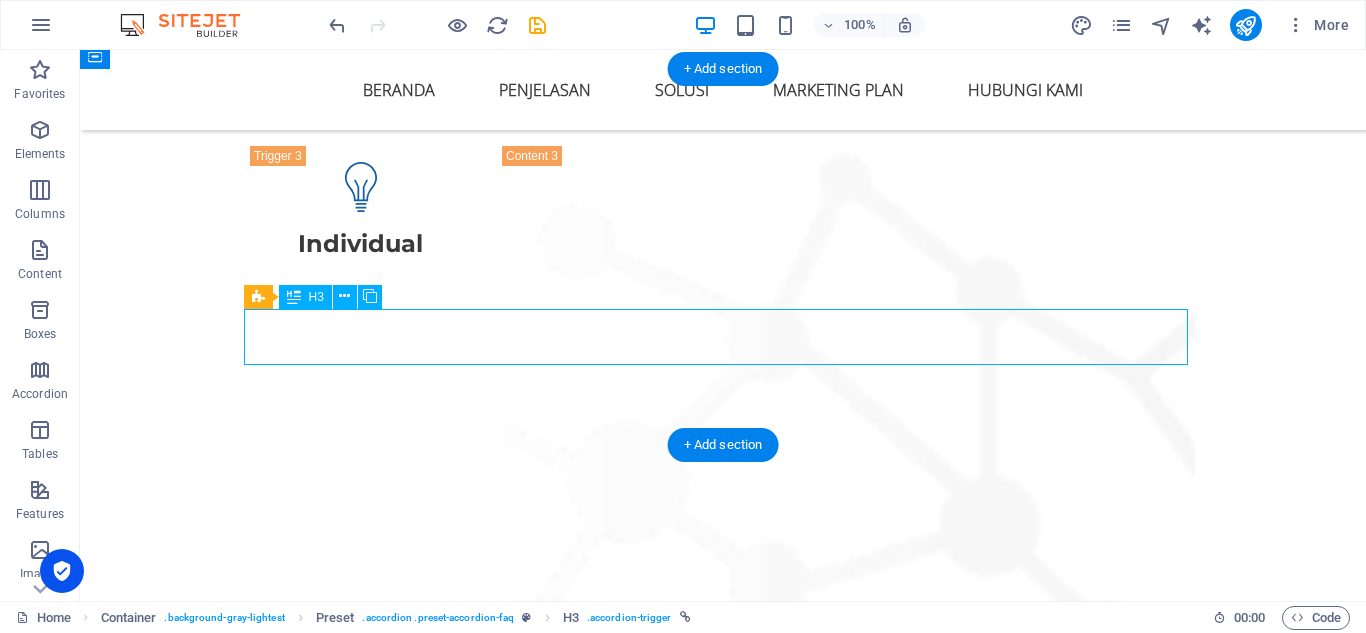 click on "08. Possimus quia accusamus harum facilis?" at bounding box center (723, 3588) 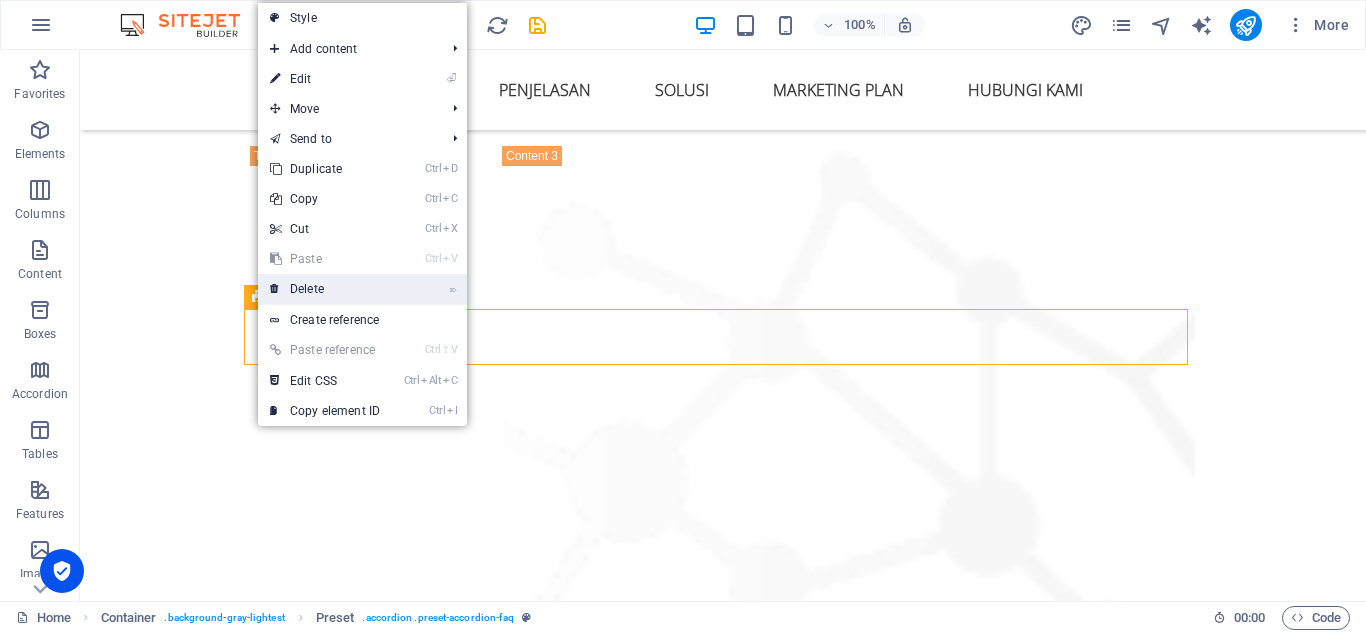 click on "⌦  Delete" at bounding box center (325, 289) 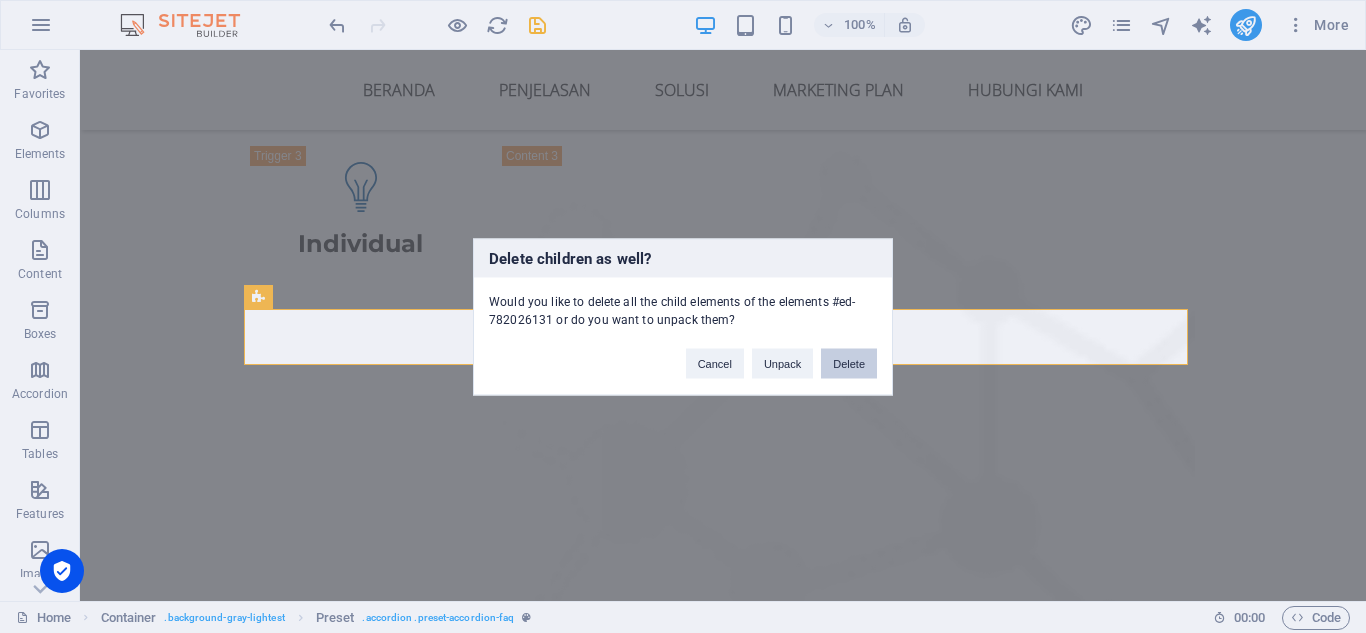 click on "Delete" at bounding box center (849, 363) 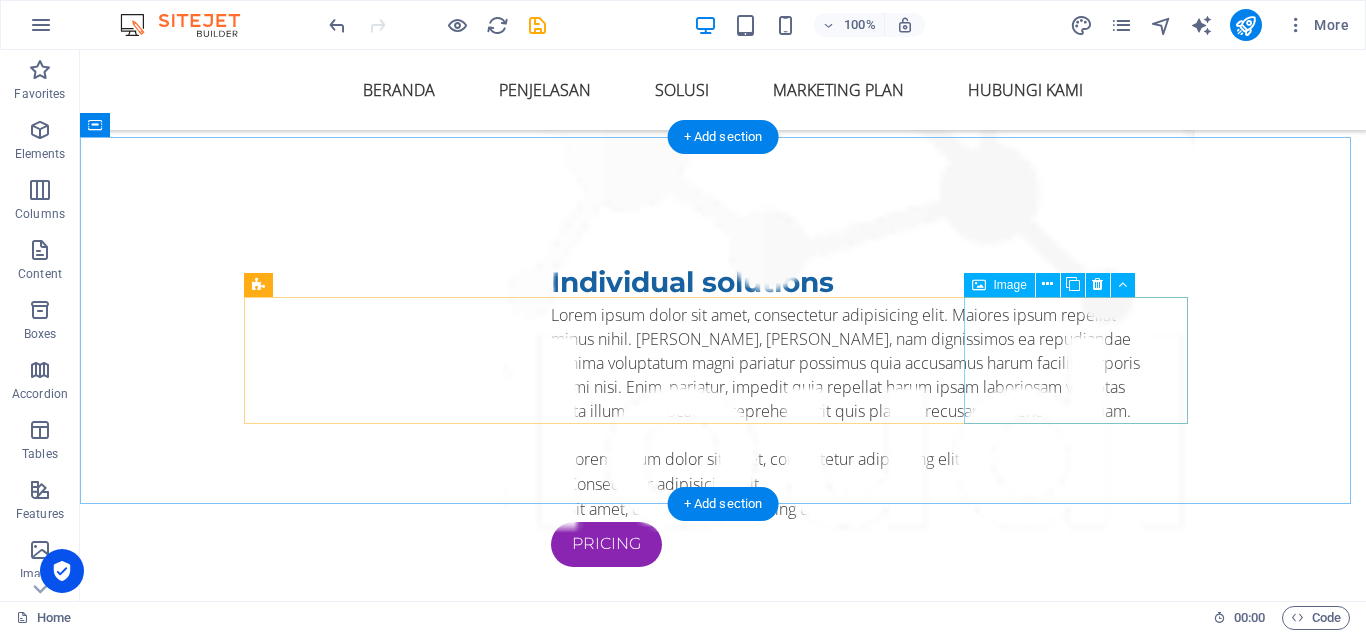 scroll, scrollTop: 8208, scrollLeft: 0, axis: vertical 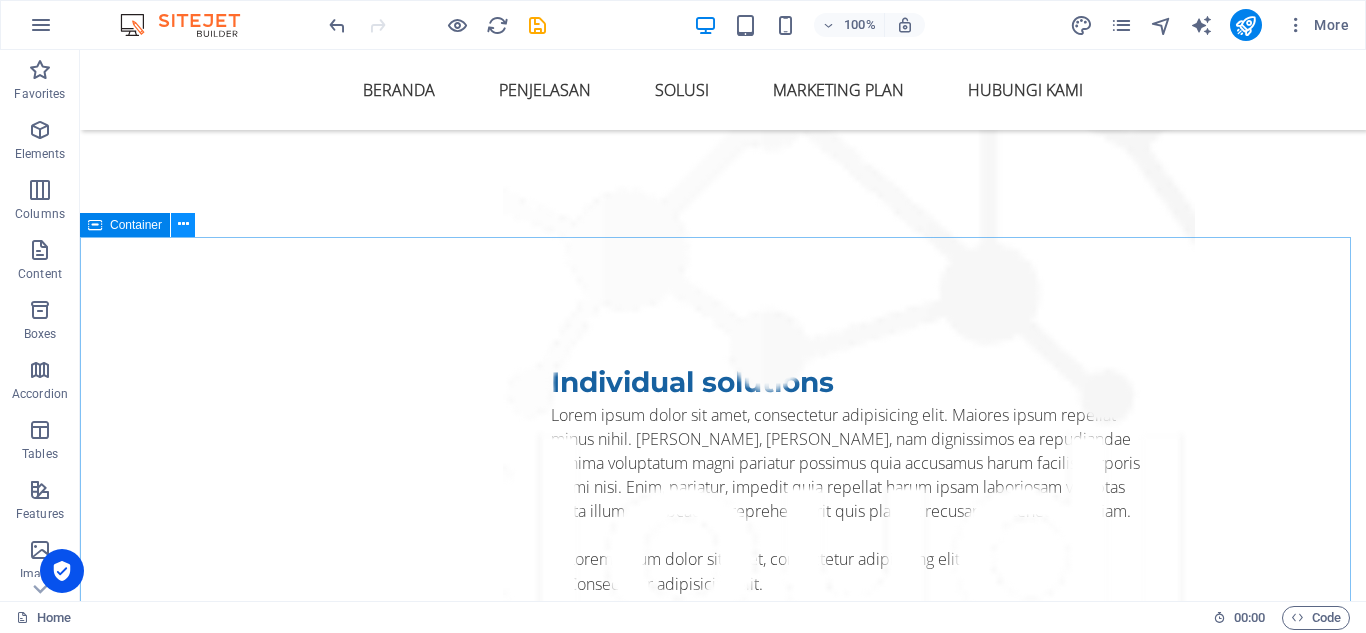 click at bounding box center [183, 224] 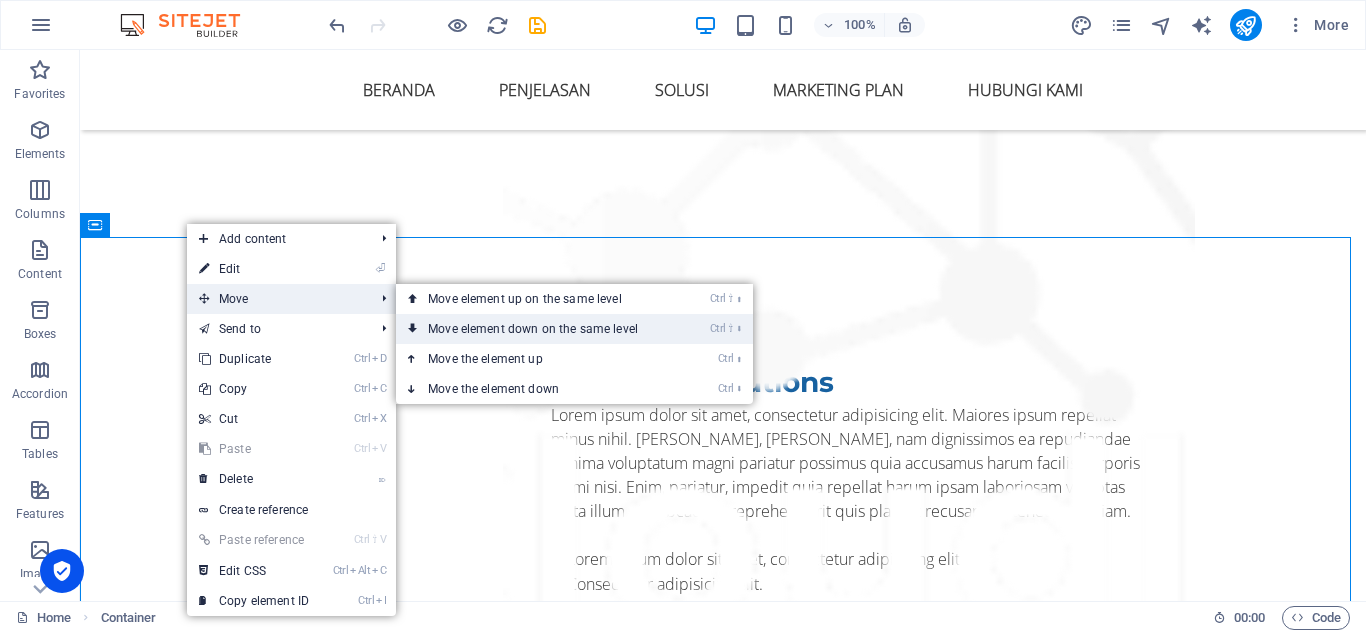 click on "Ctrl ⇧ ⬇  Move element down on the same level" at bounding box center [537, 329] 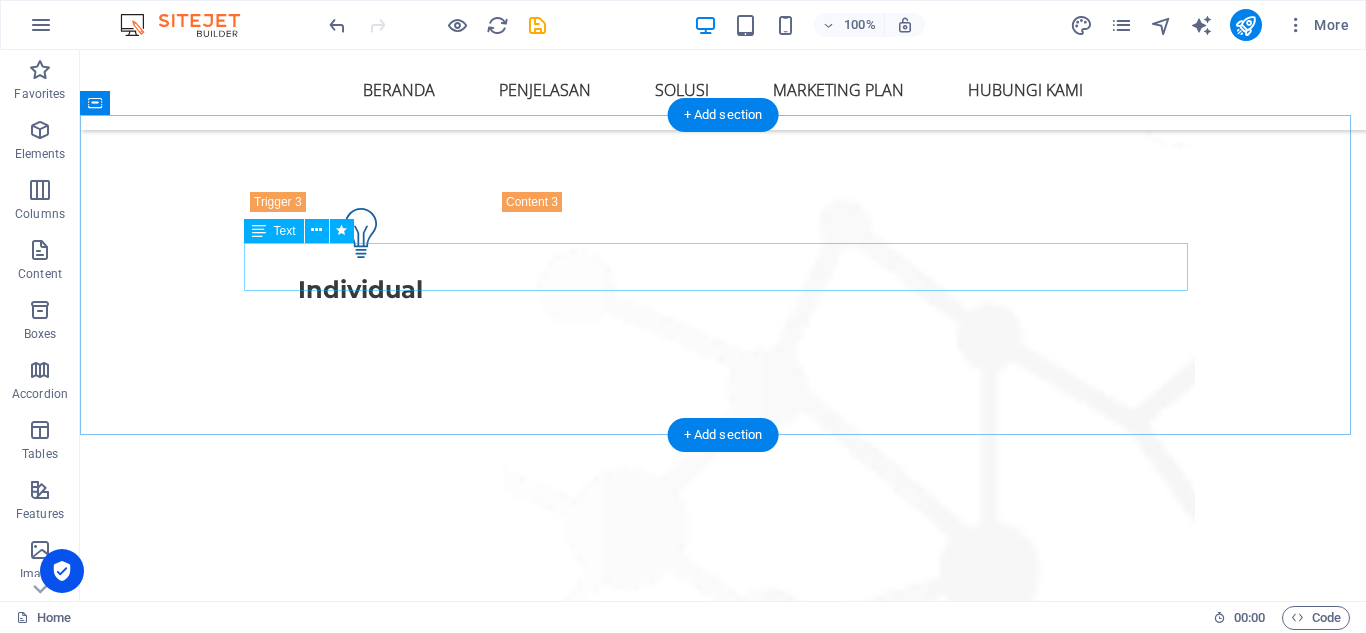 scroll, scrollTop: 7908, scrollLeft: 0, axis: vertical 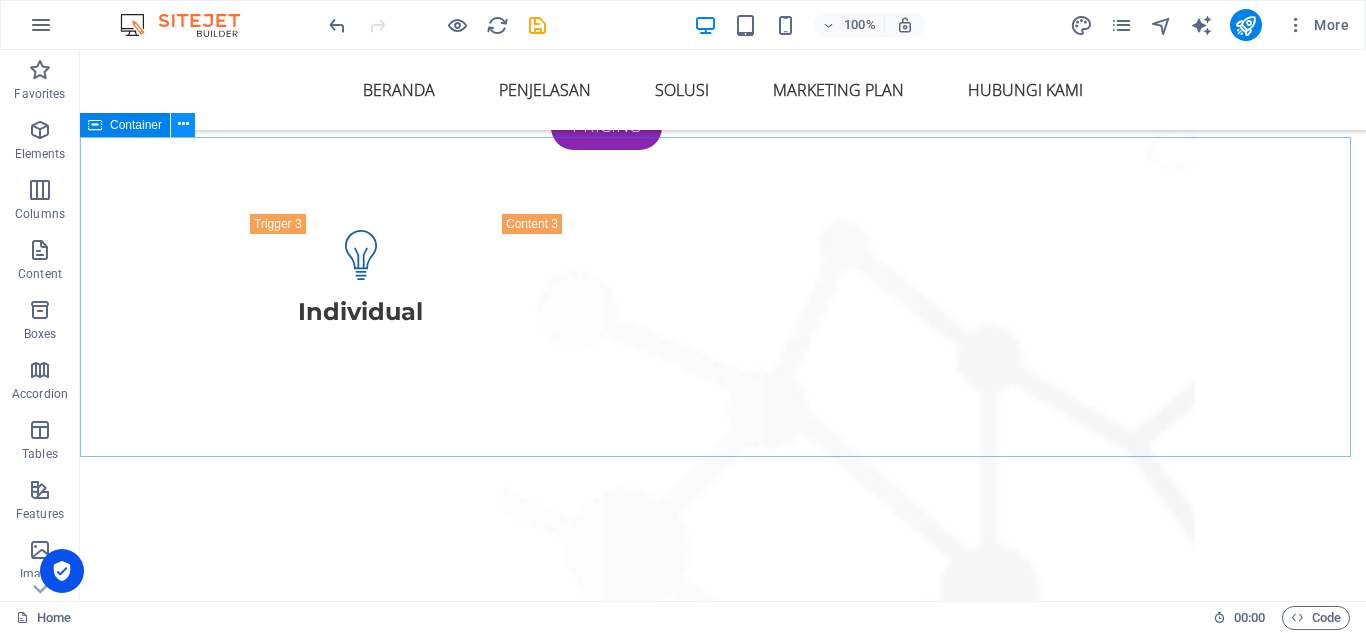 click at bounding box center (183, 124) 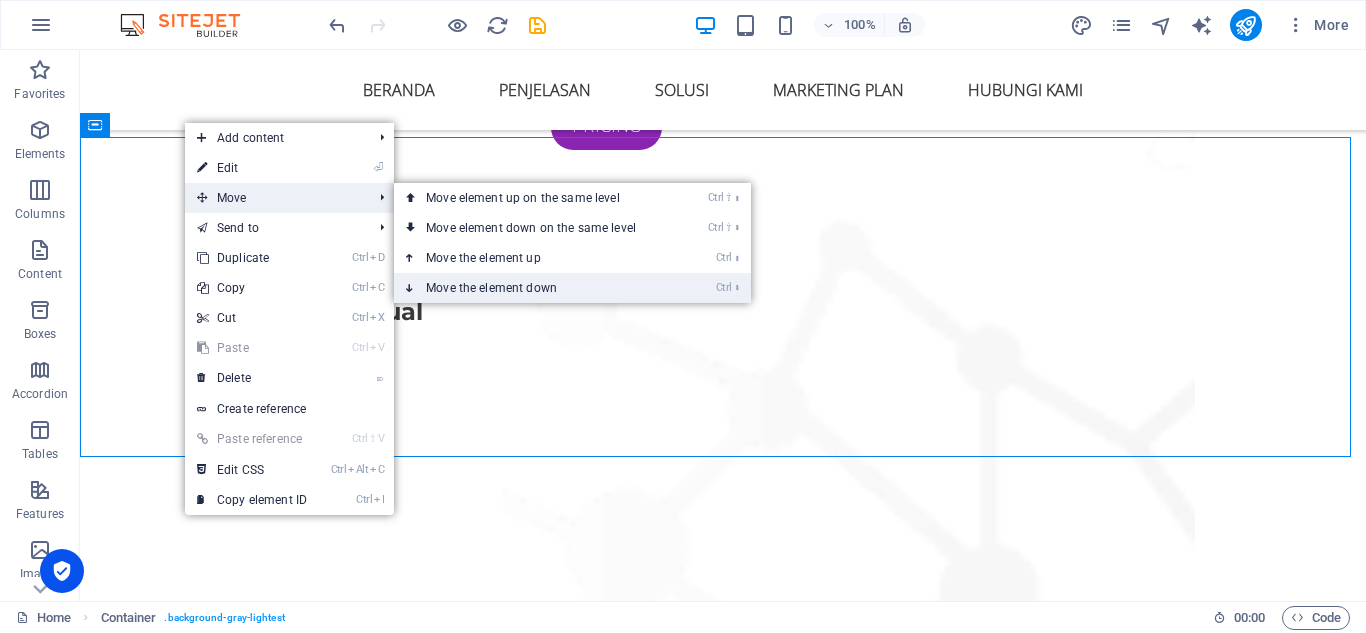 click on "Ctrl ⬇  Move the element down" at bounding box center (535, 288) 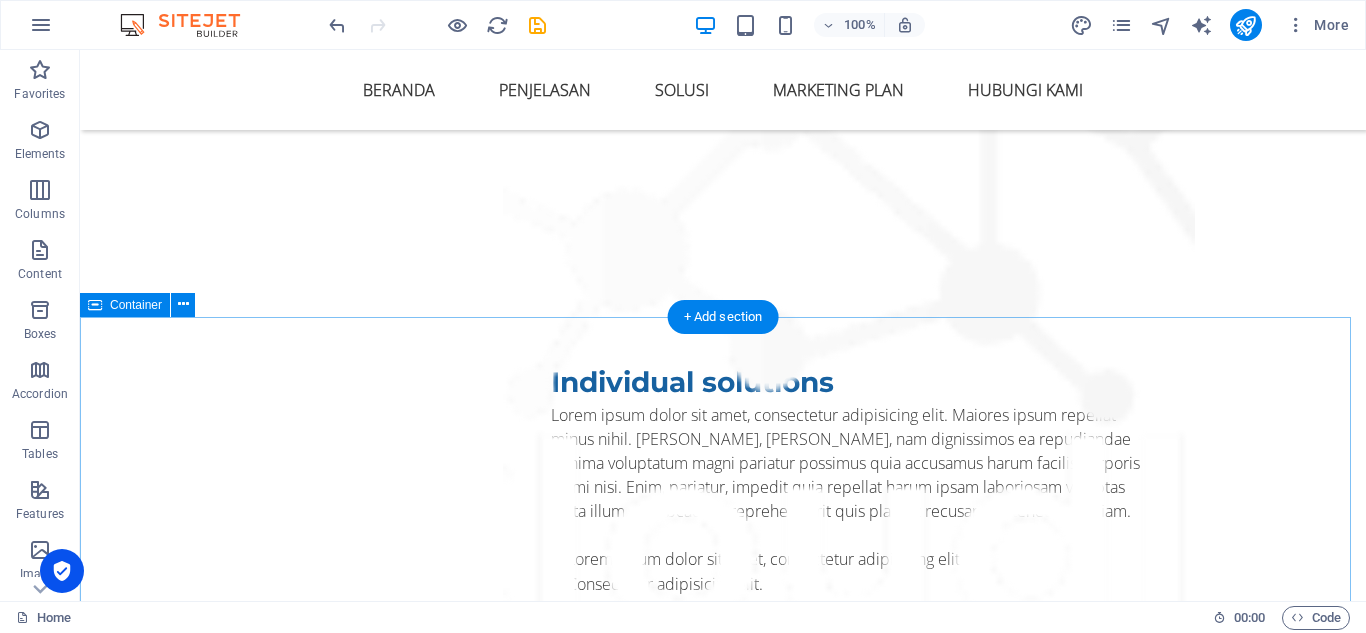 scroll, scrollTop: 7908, scrollLeft: 0, axis: vertical 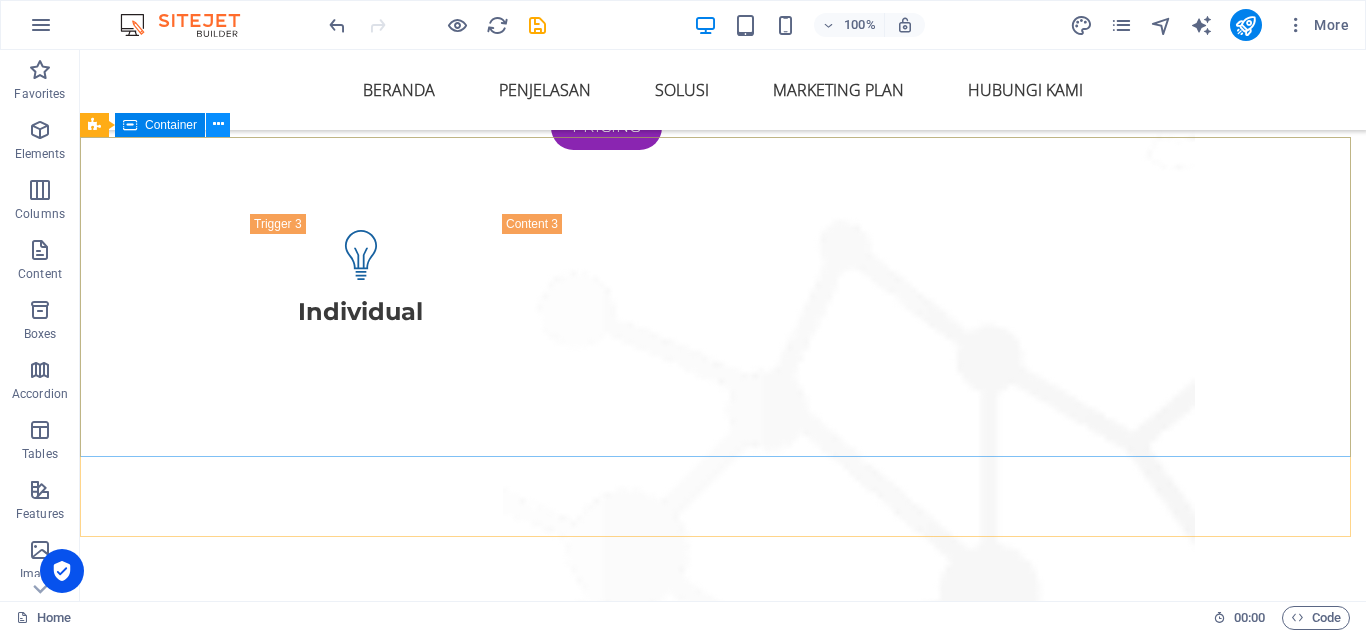 click at bounding box center (218, 124) 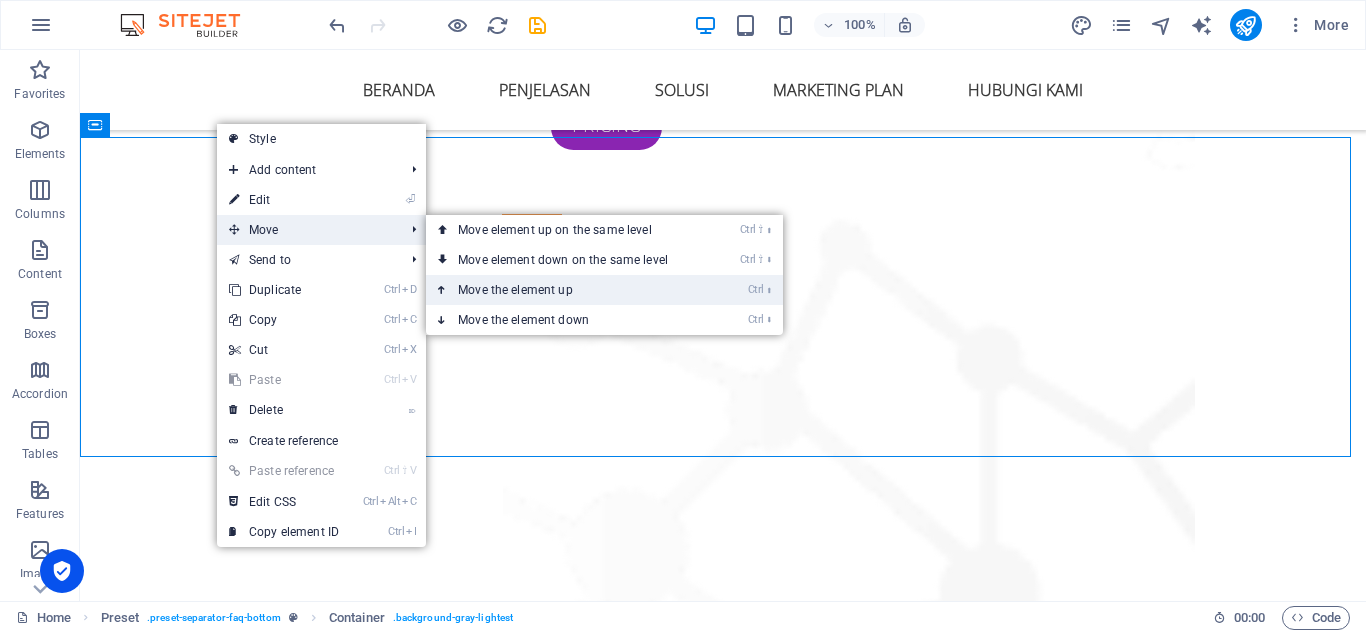 click on "Ctrl ⬆  Move the element up" at bounding box center (567, 290) 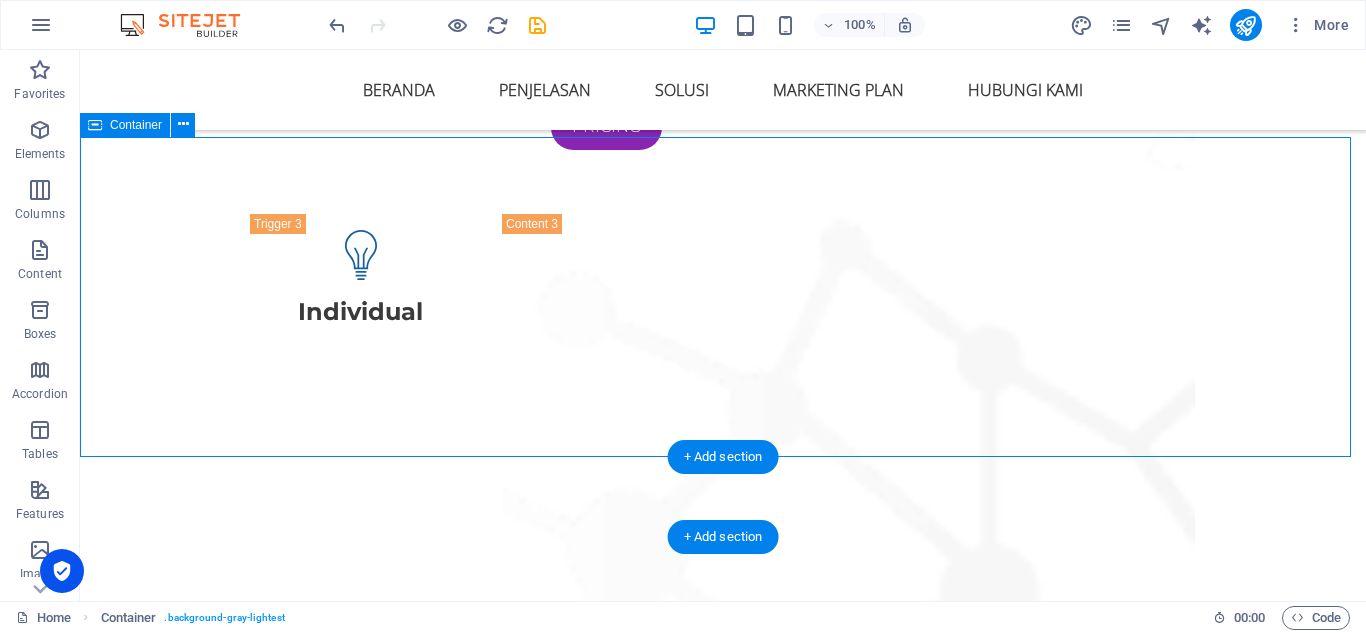 click on "hubungi kami Lorem ipsum dolor sit amet, consectetur adipisicing elit. Maiores ipsum repellat minus nihil. Labore, delectus, nam dignissimos ea repudiandae minima voluptatum magni pariatur possimus quia accusamus harum facilis corporis animi nisi." at bounding box center [723, 3548] 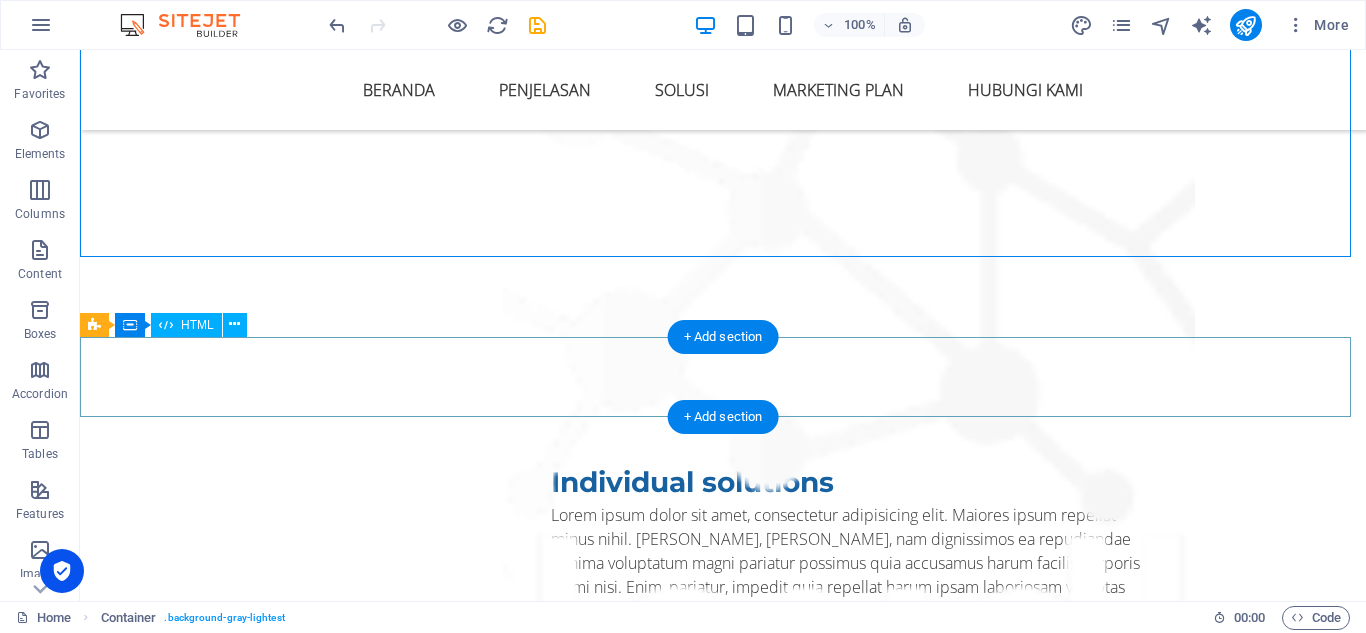 scroll, scrollTop: 7908, scrollLeft: 0, axis: vertical 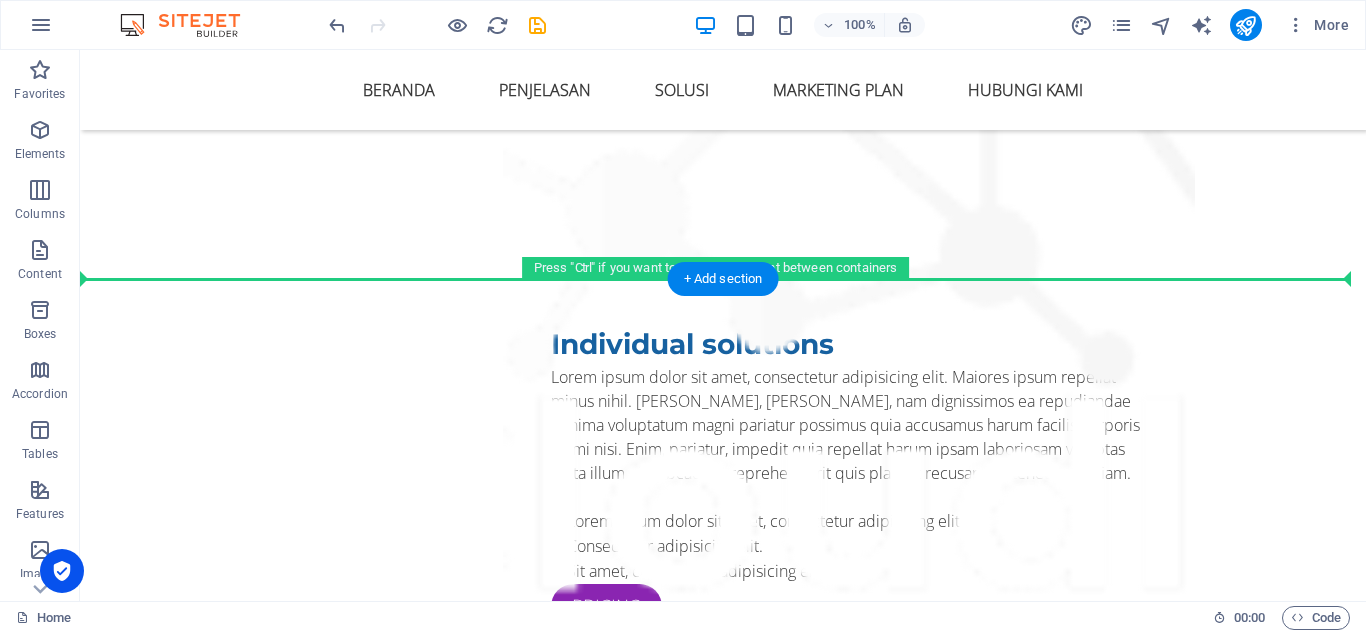 drag, startPoint x: 224, startPoint y: 177, endPoint x: 176, endPoint y: 280, distance: 113.63538 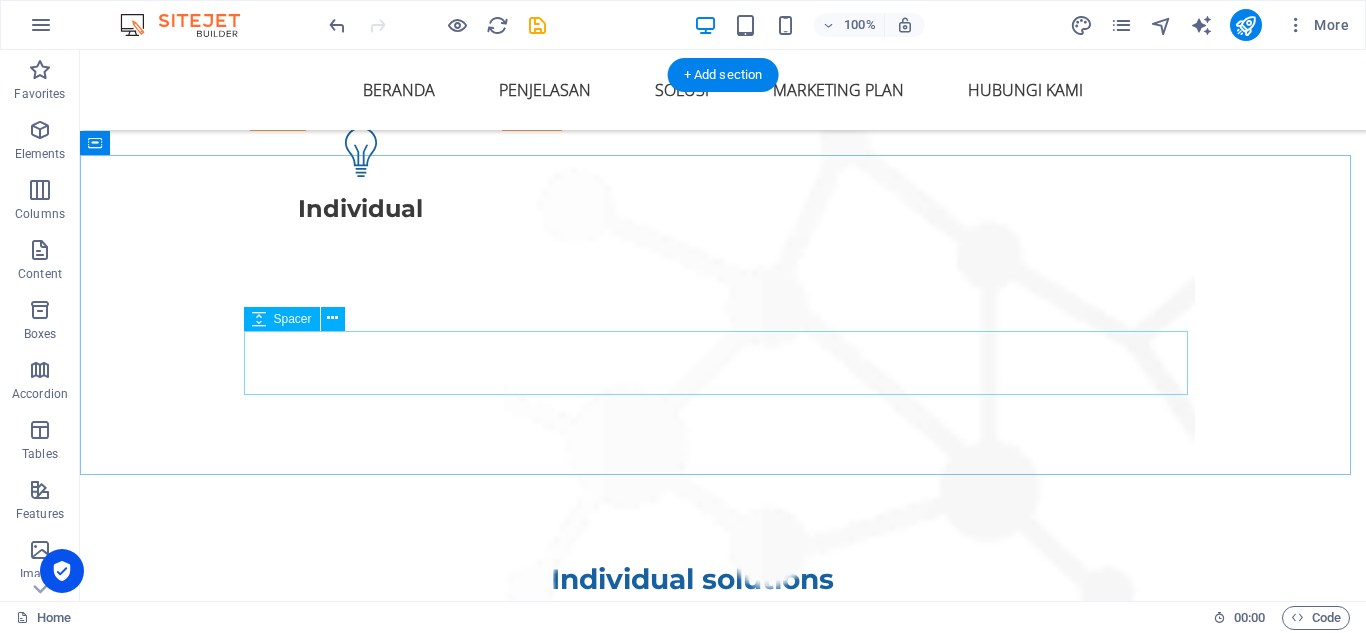scroll, scrollTop: 8008, scrollLeft: 0, axis: vertical 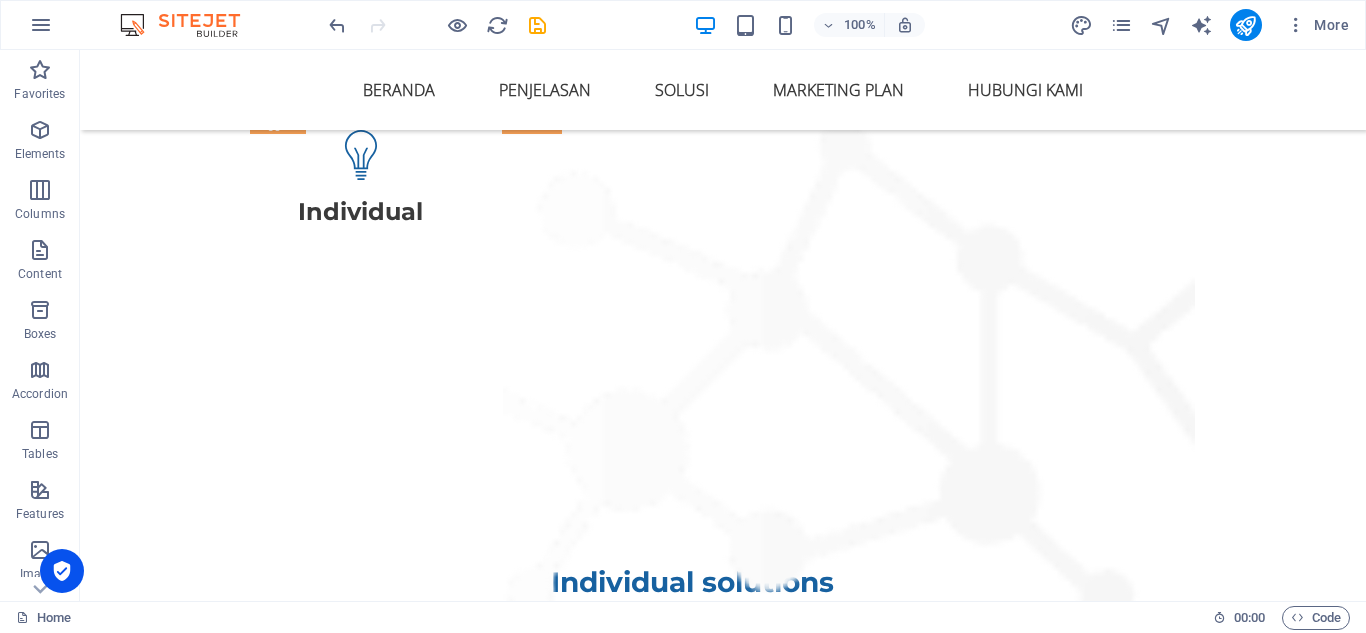 click on "100% More" at bounding box center [841, 25] 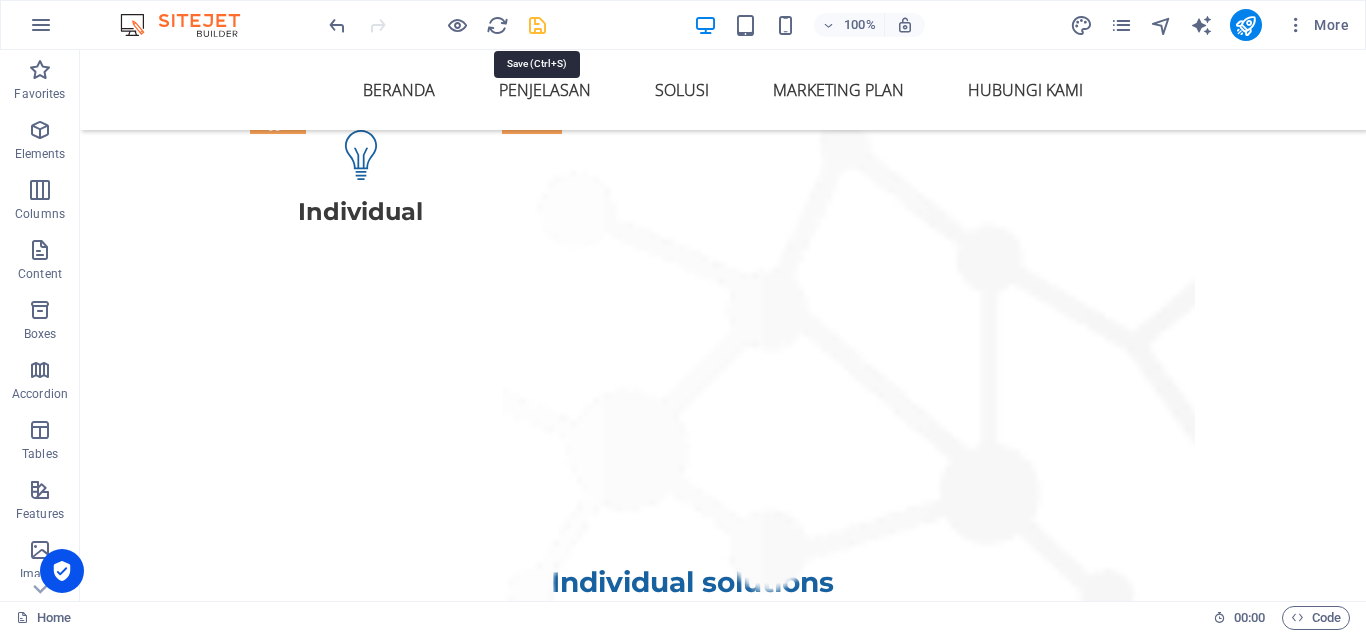 click at bounding box center (537, 25) 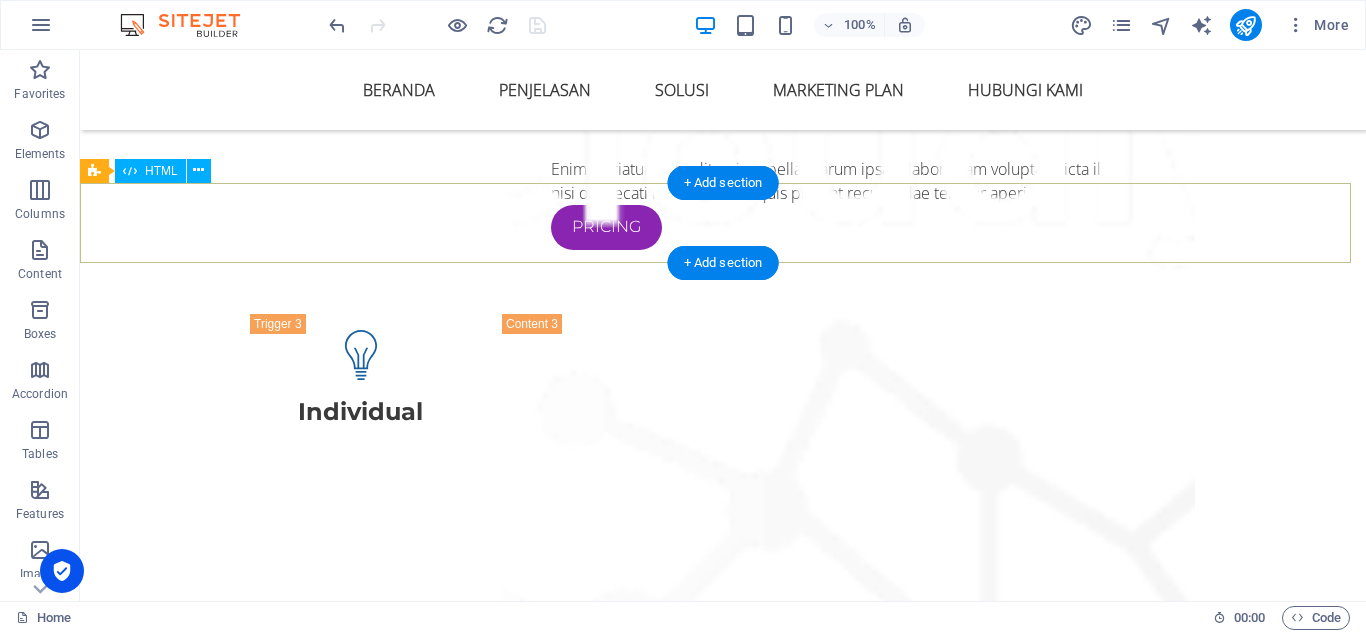 scroll, scrollTop: 7908, scrollLeft: 0, axis: vertical 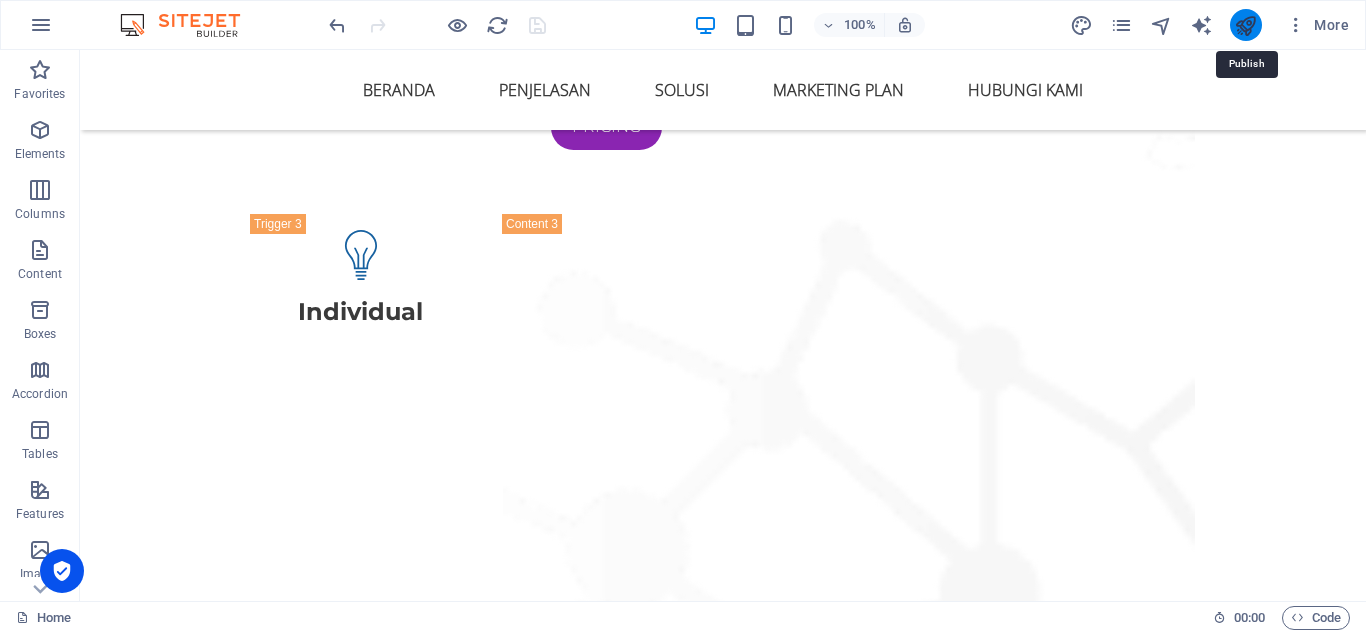 click at bounding box center [1245, 25] 